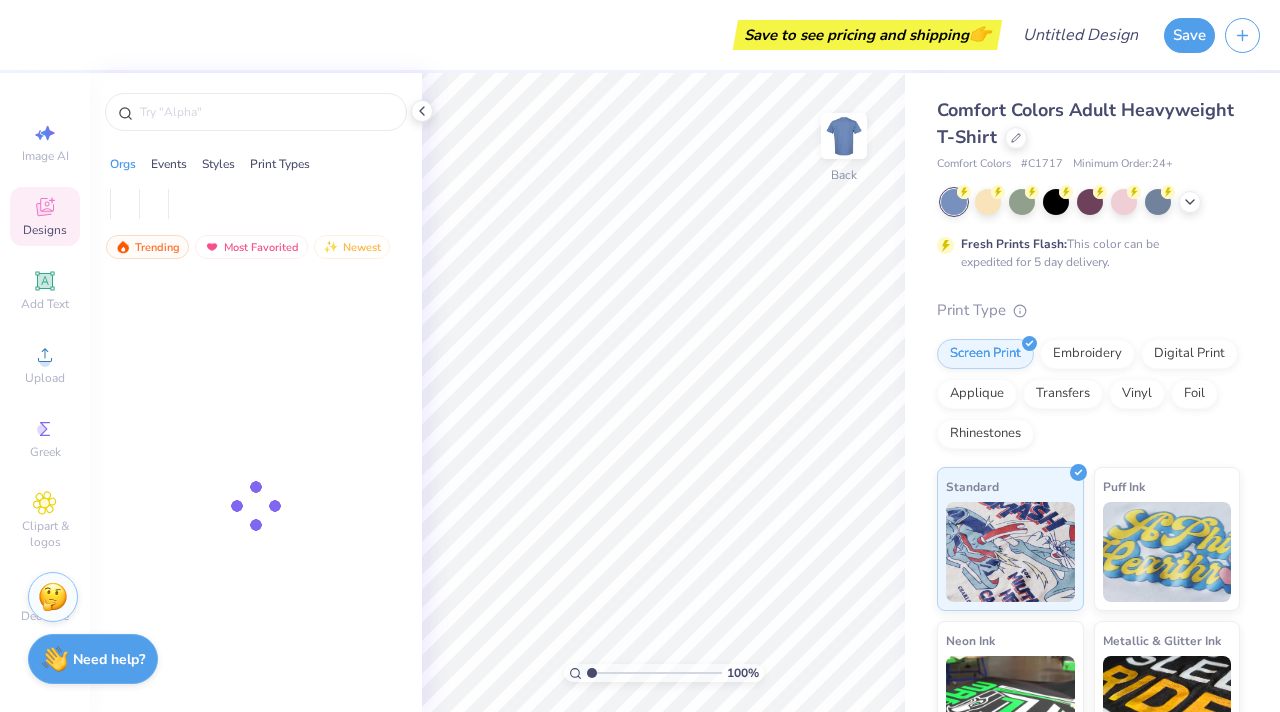 scroll, scrollTop: 0, scrollLeft: 0, axis: both 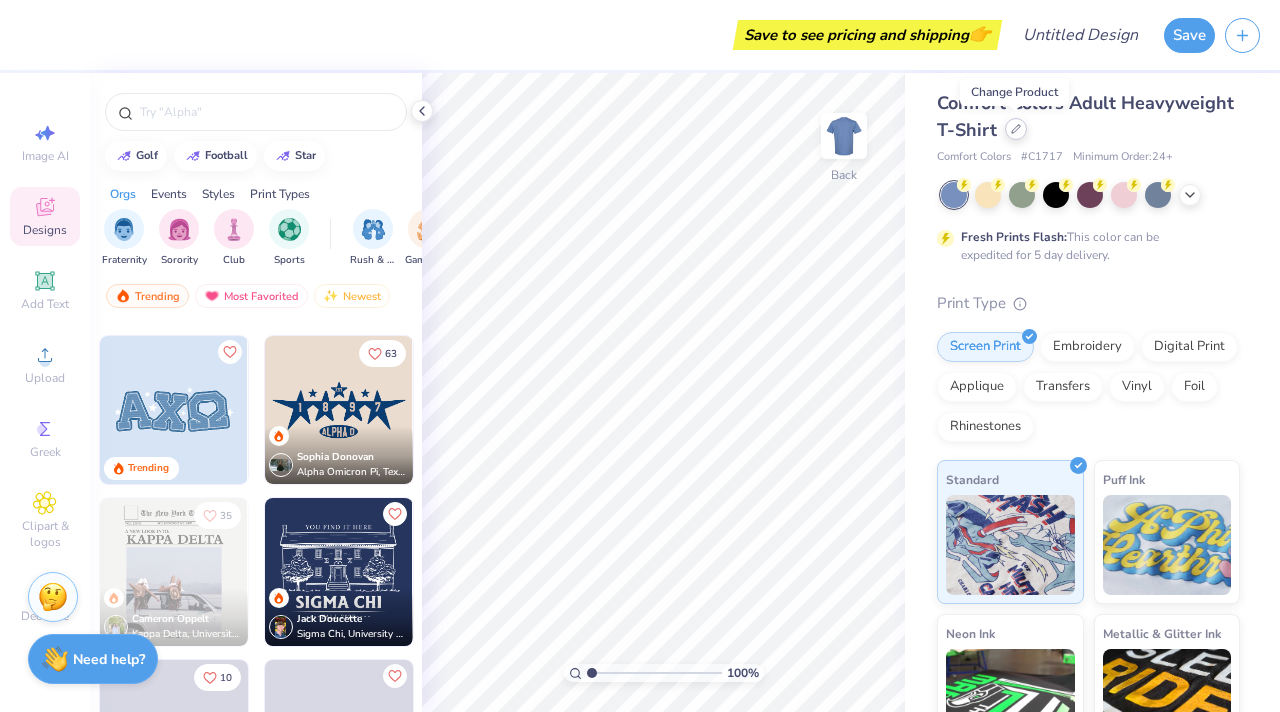 click at bounding box center (1016, 129) 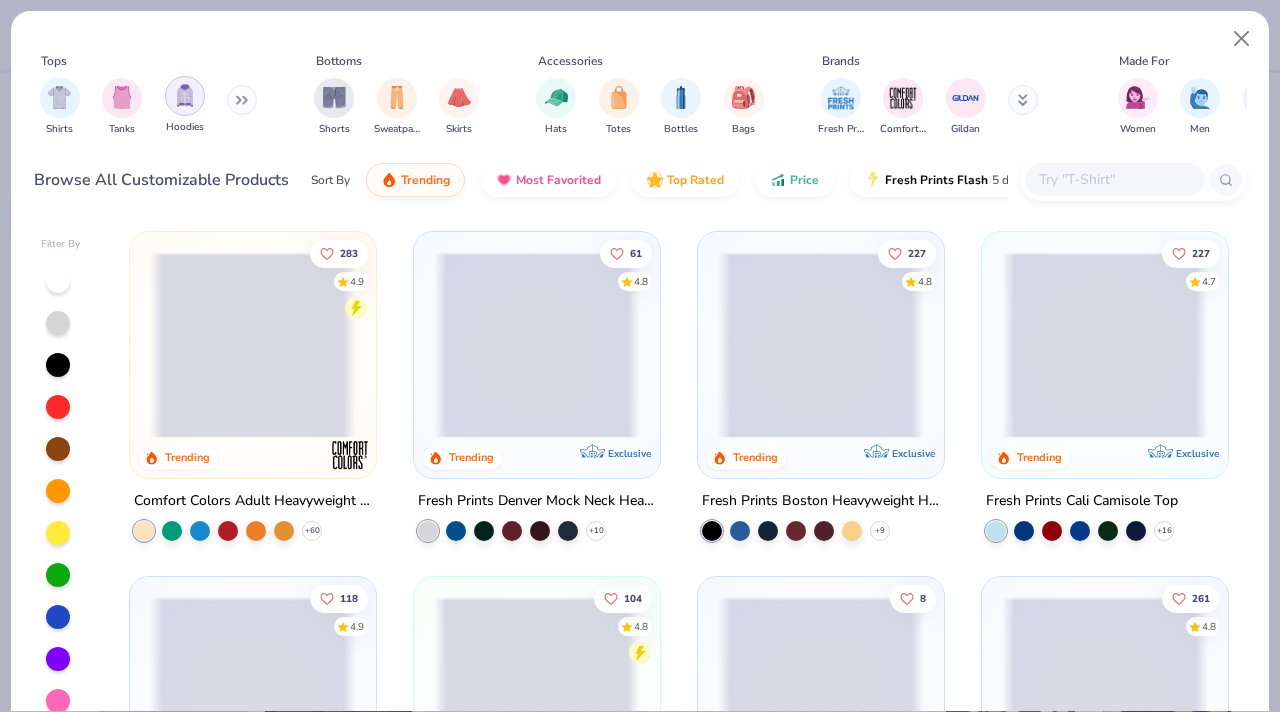 click at bounding box center [185, 95] 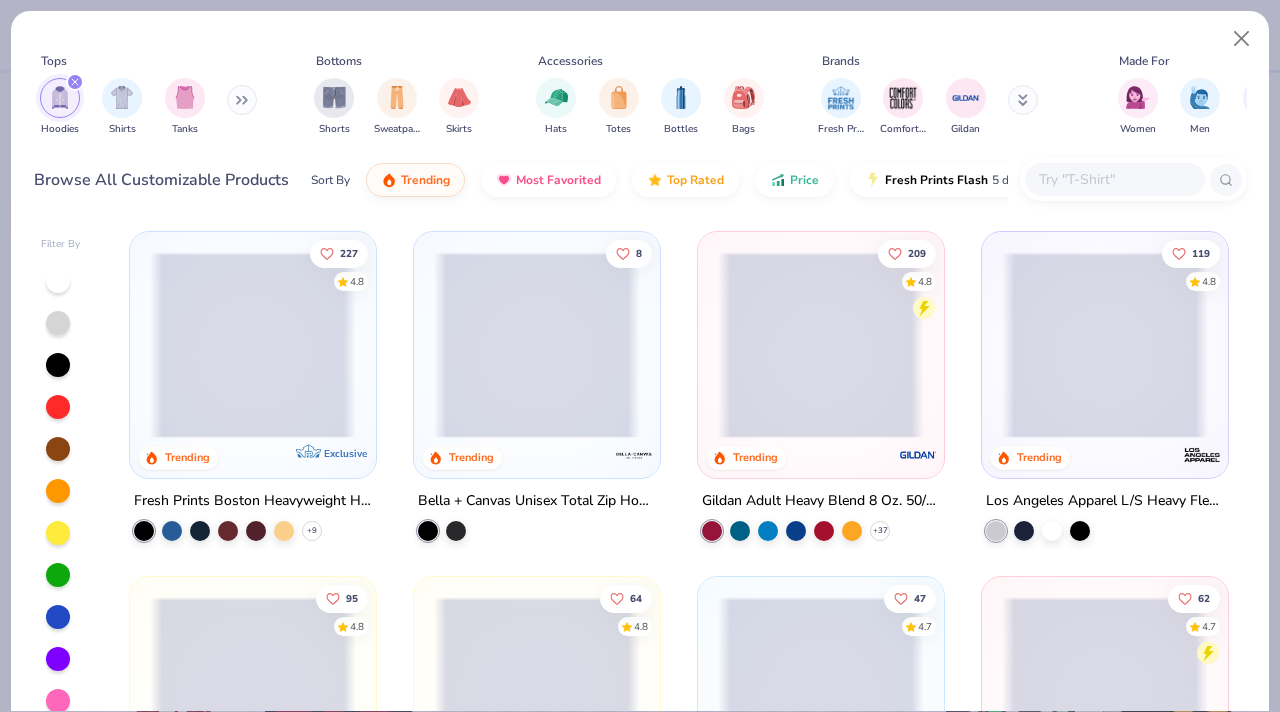 click at bounding box center [821, 345] 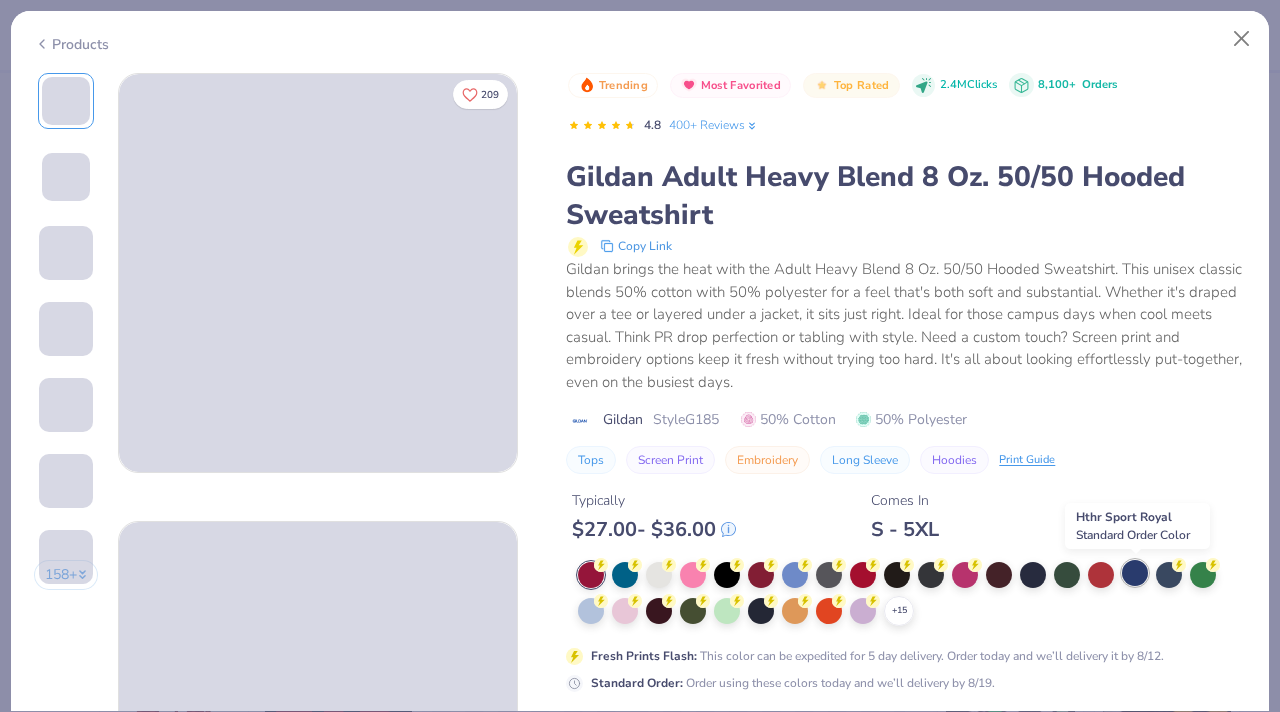 click at bounding box center (1135, 573) 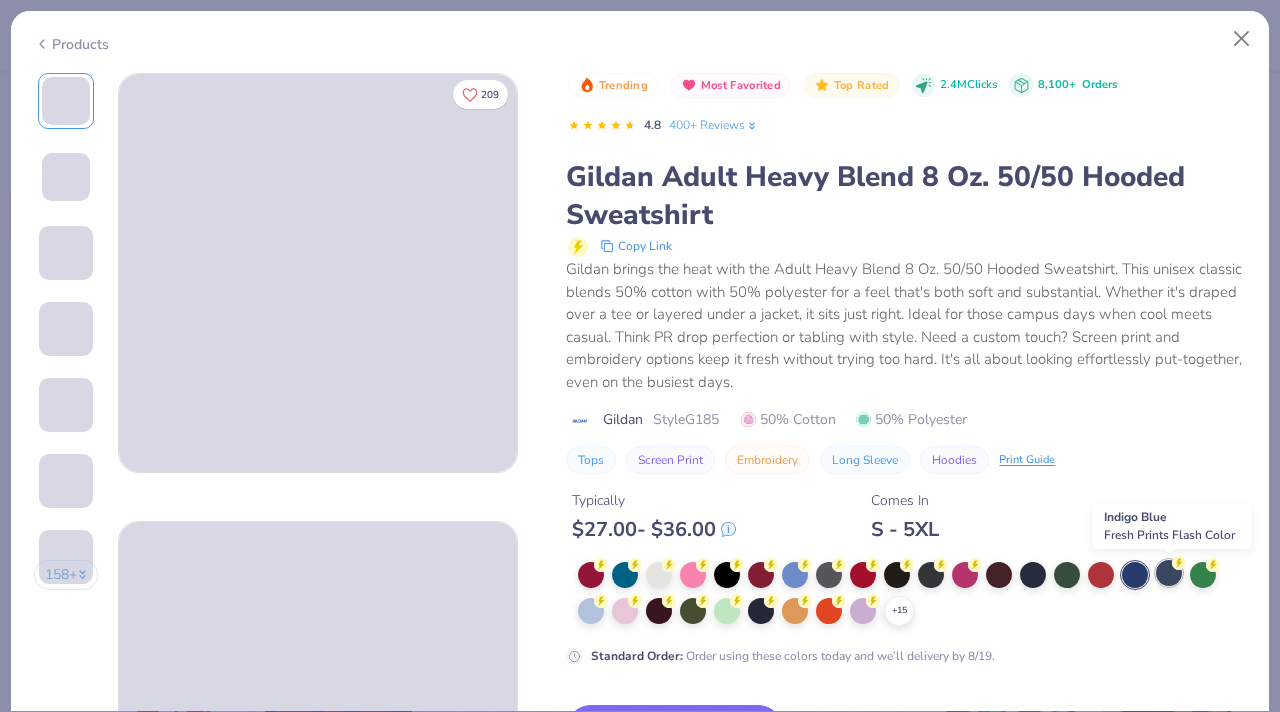 click at bounding box center (1169, 573) 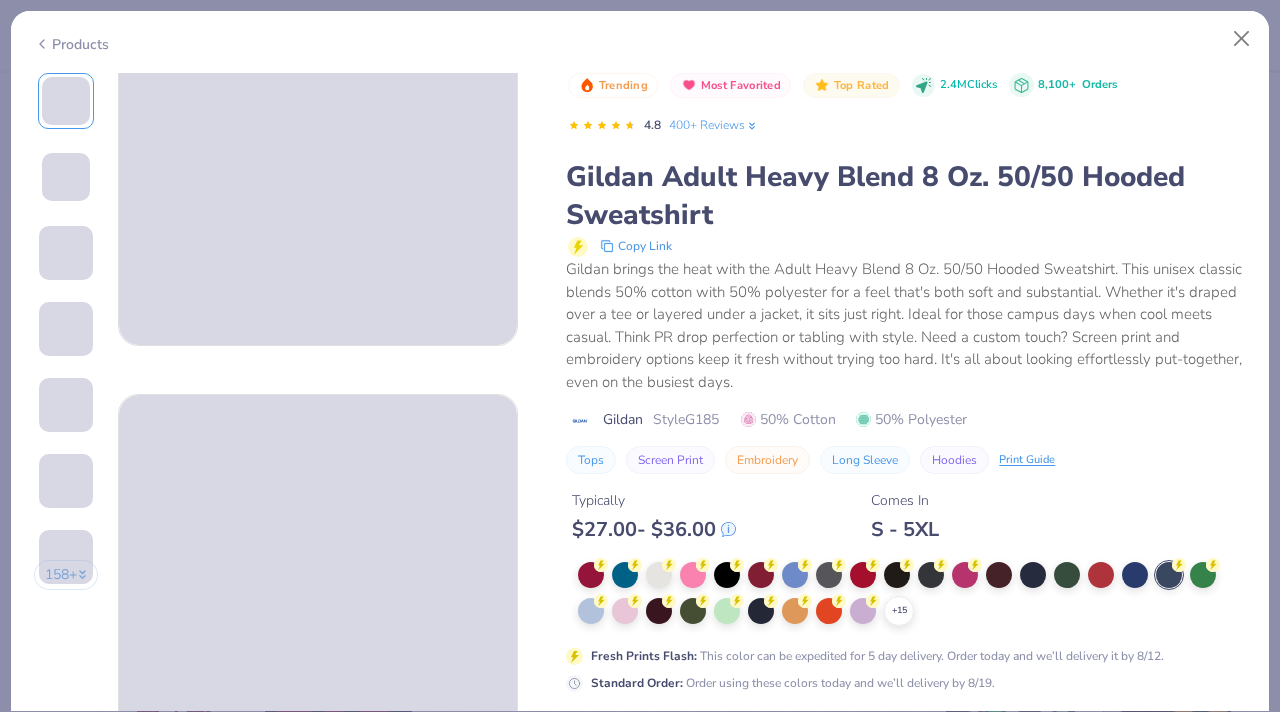 scroll, scrollTop: 125, scrollLeft: 0, axis: vertical 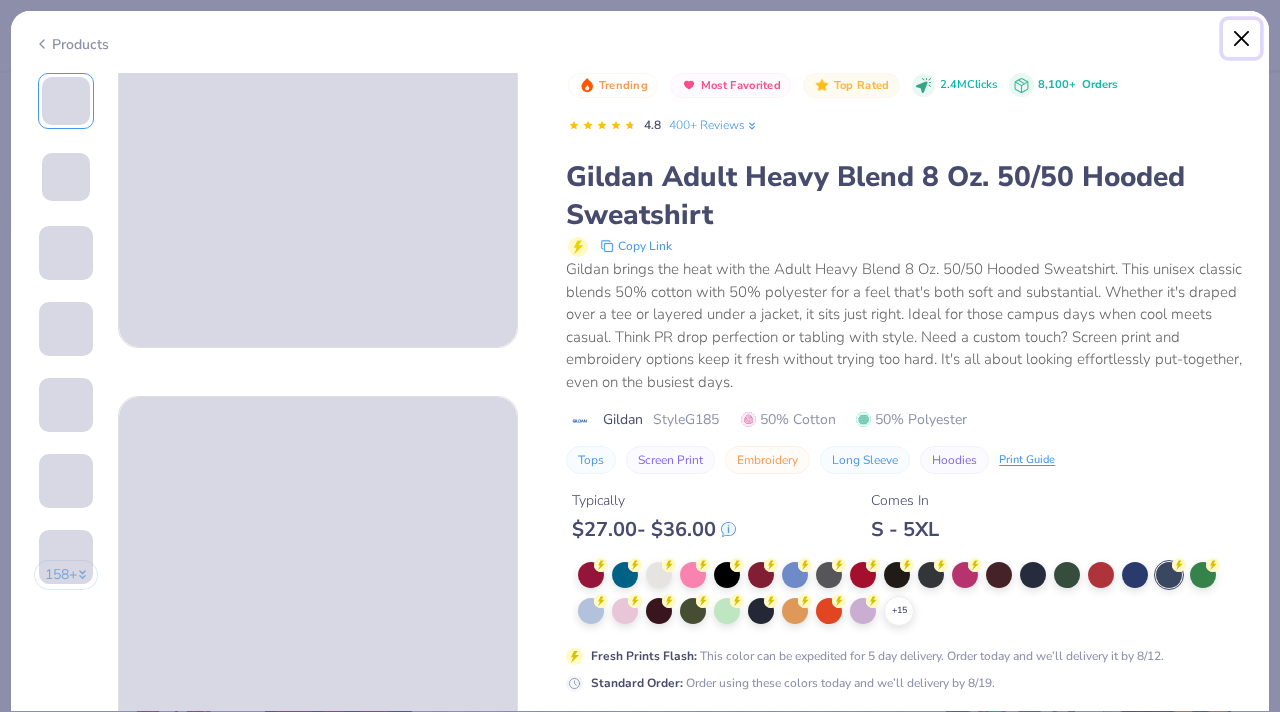 click at bounding box center [1242, 39] 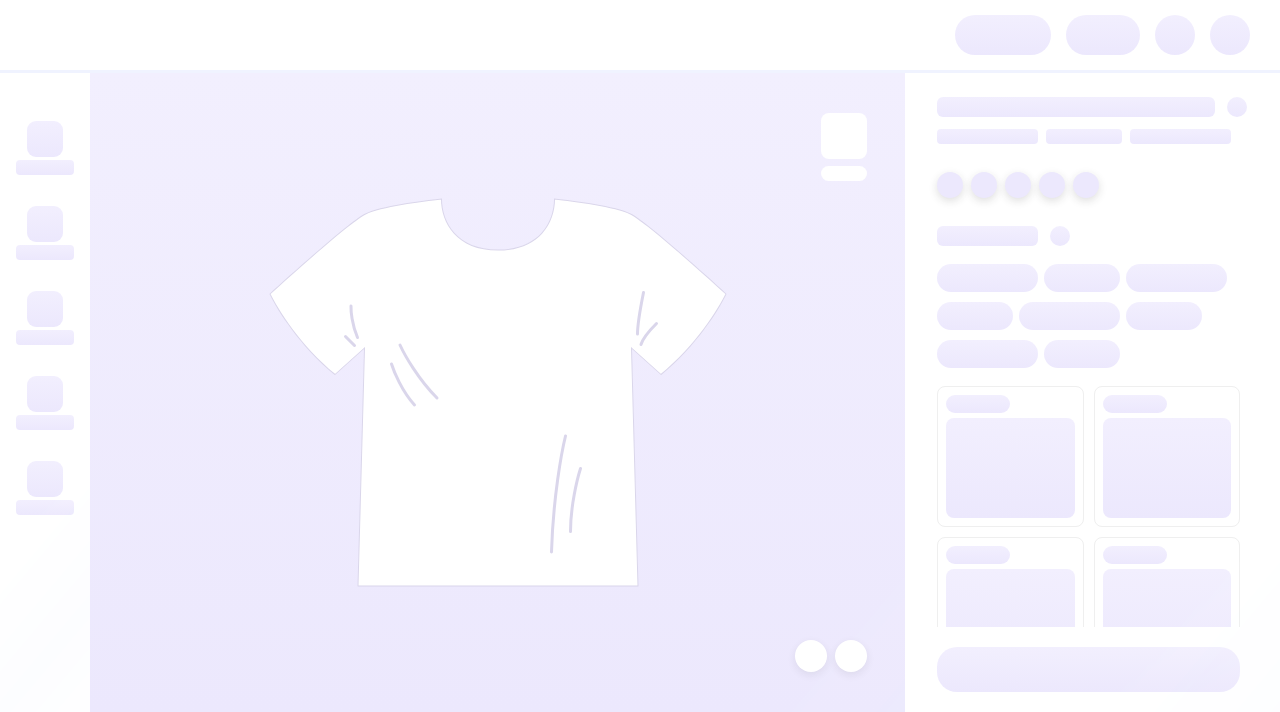 scroll, scrollTop: 0, scrollLeft: 0, axis: both 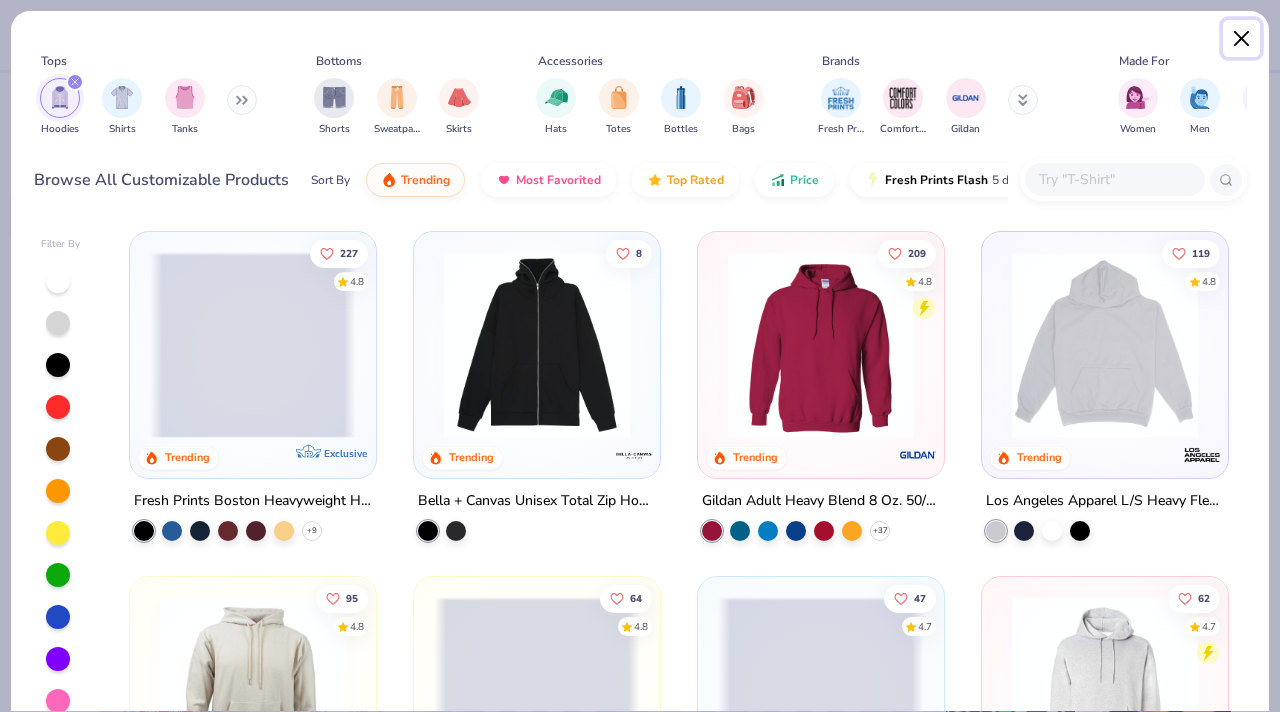 click at bounding box center (1242, 39) 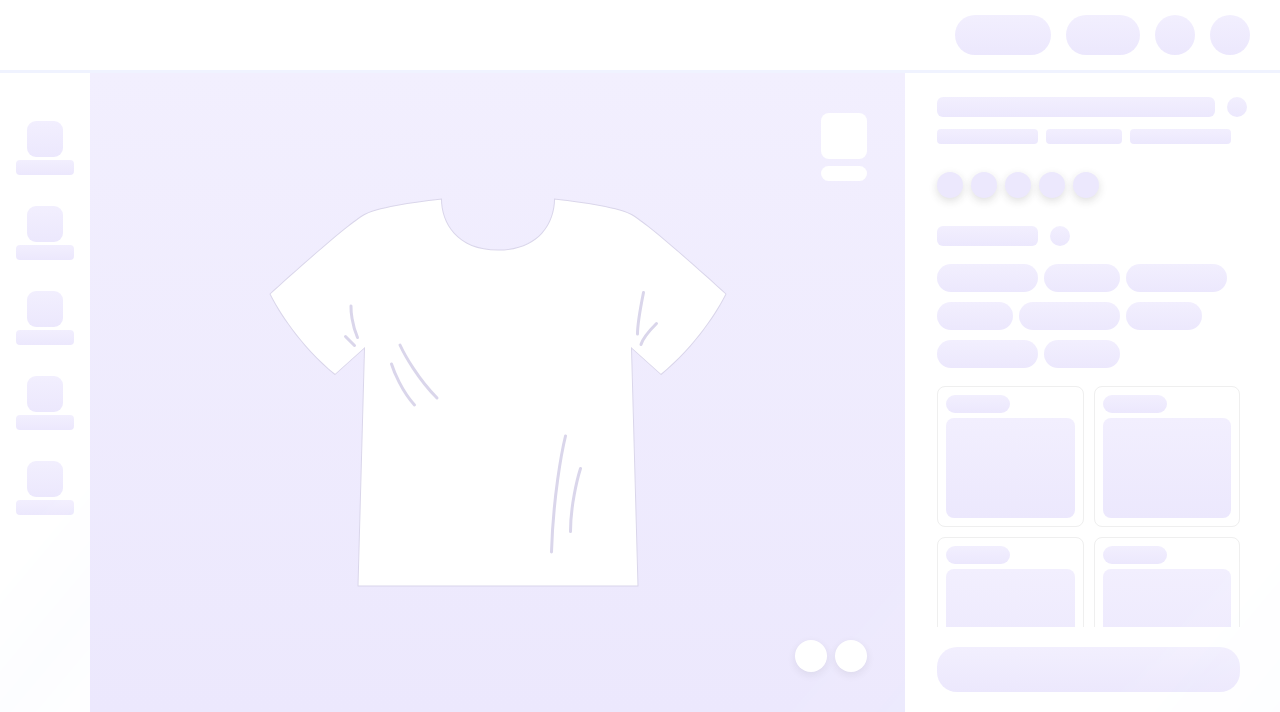 scroll, scrollTop: 0, scrollLeft: 0, axis: both 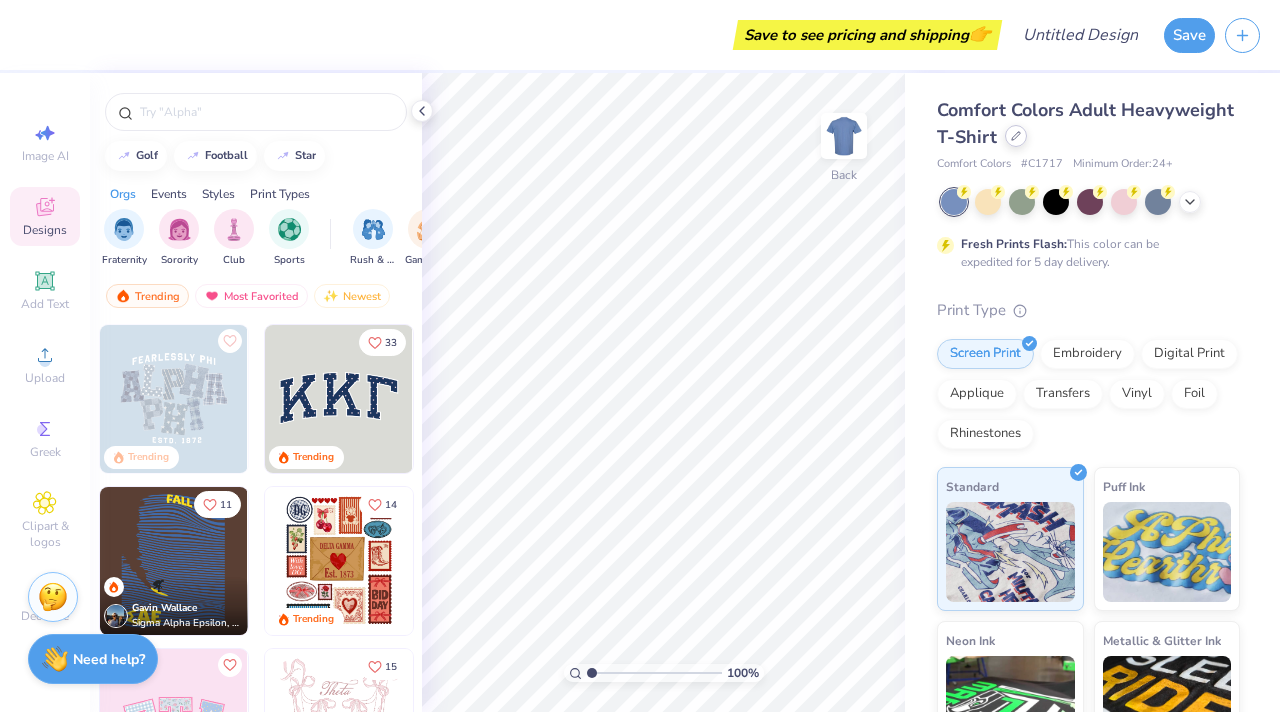 click 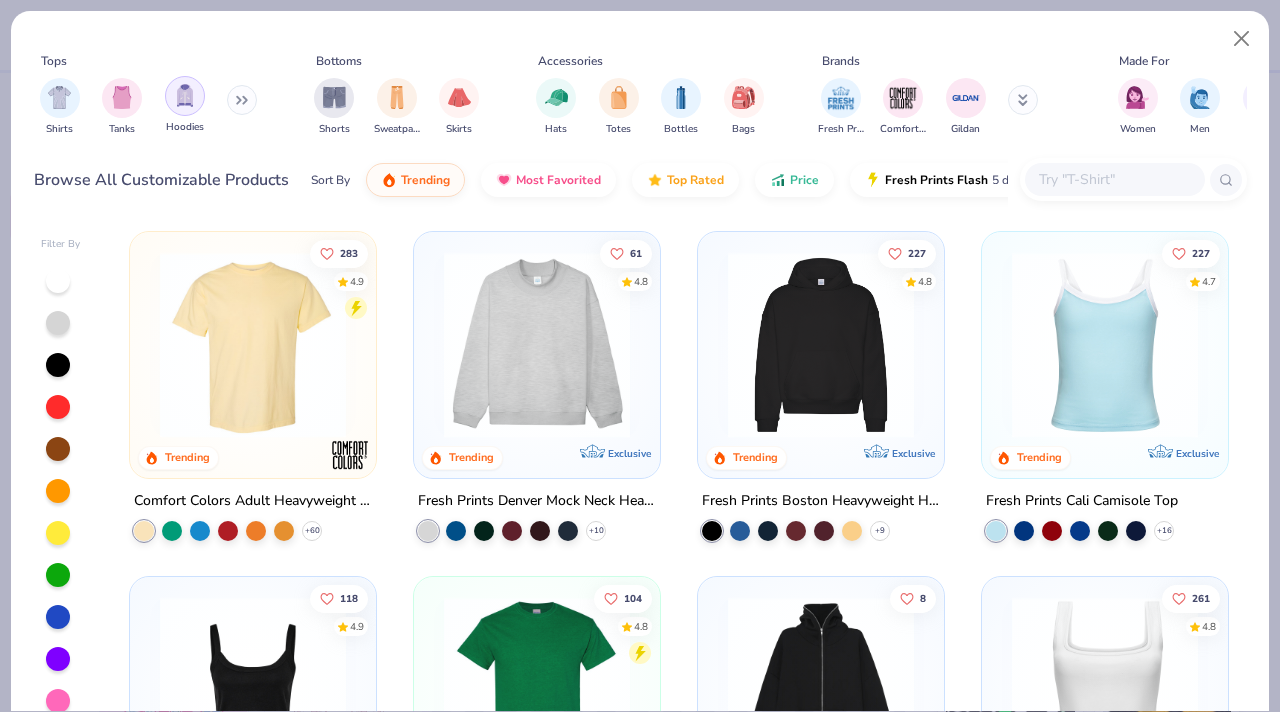 click at bounding box center (185, 96) 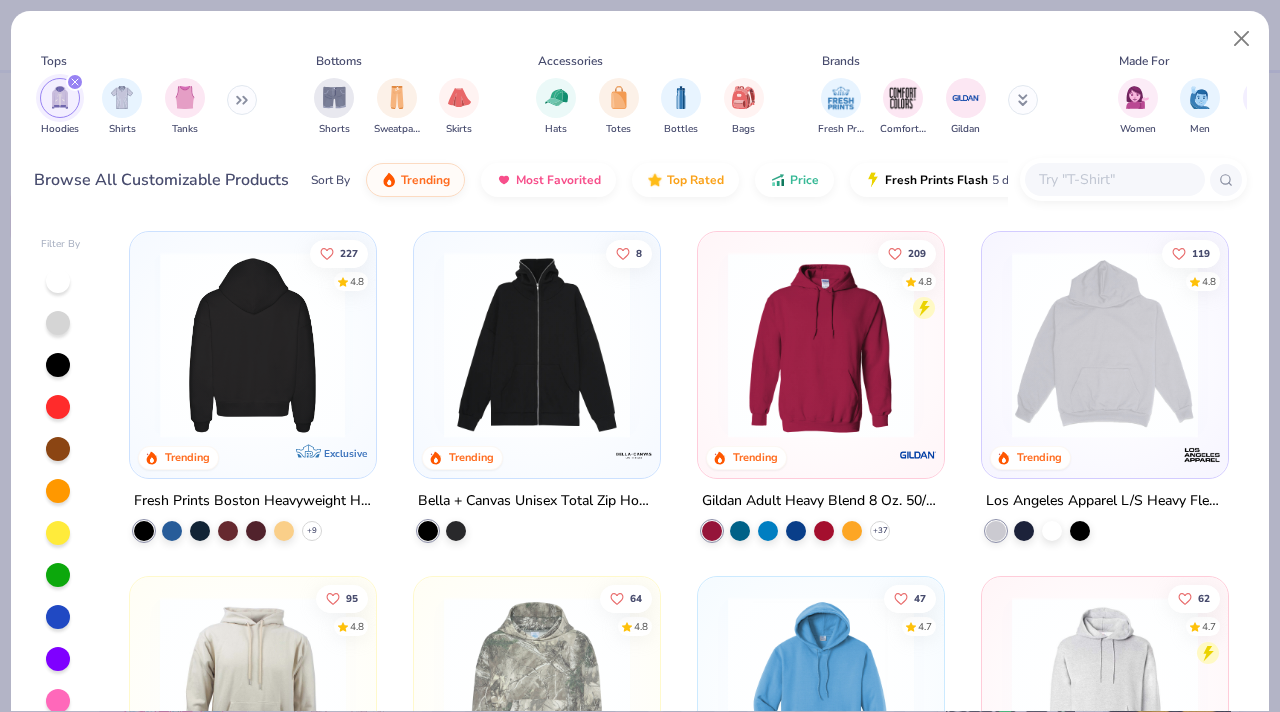 click at bounding box center (253, 345) 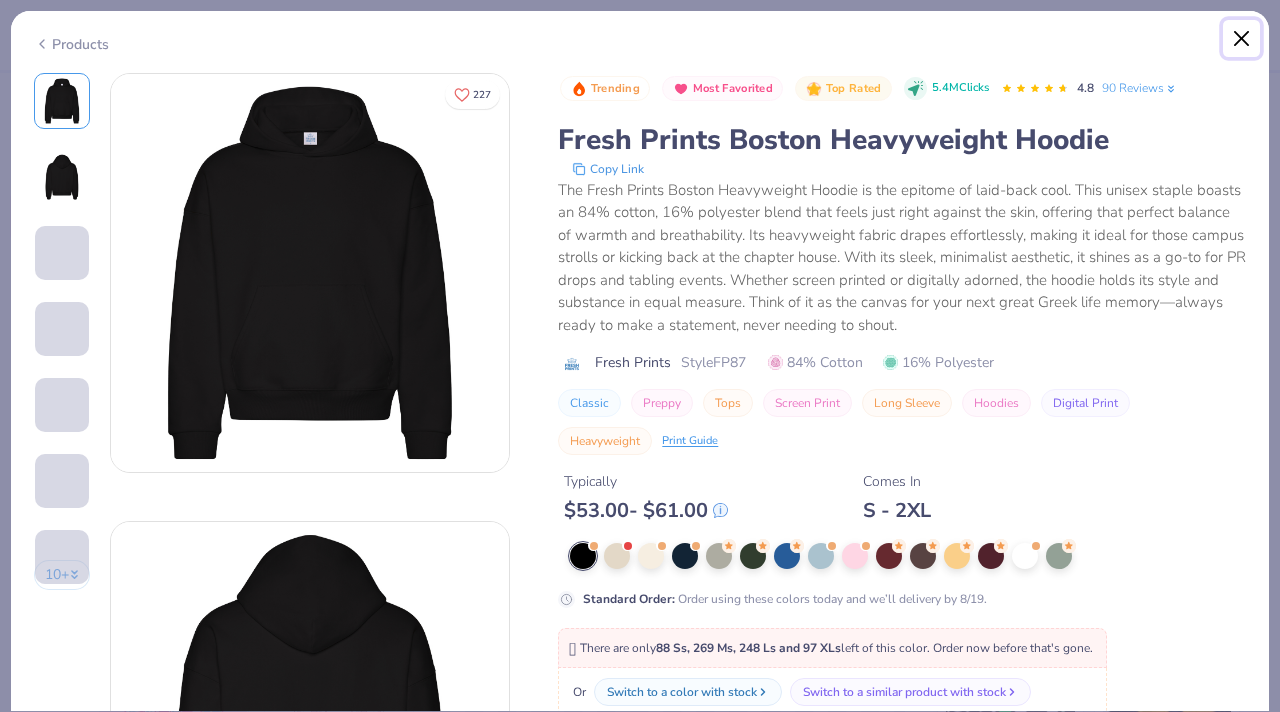 click at bounding box center (1242, 39) 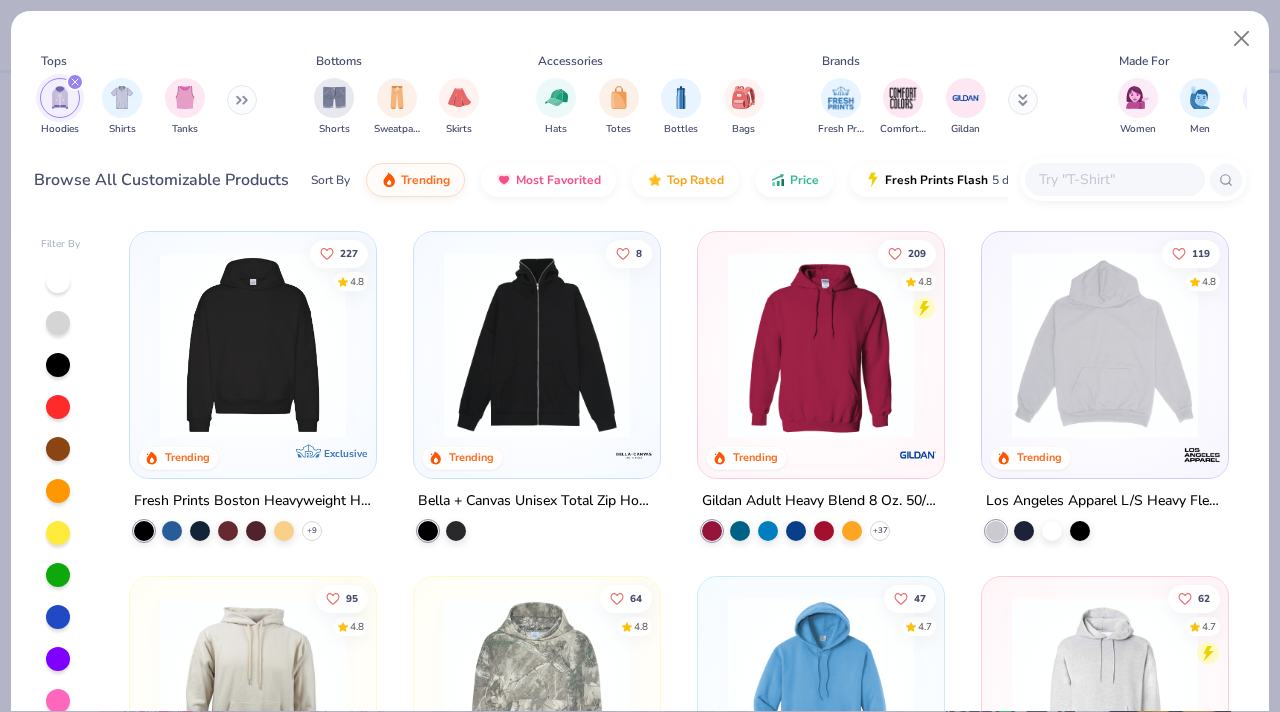 click at bounding box center (1105, 345) 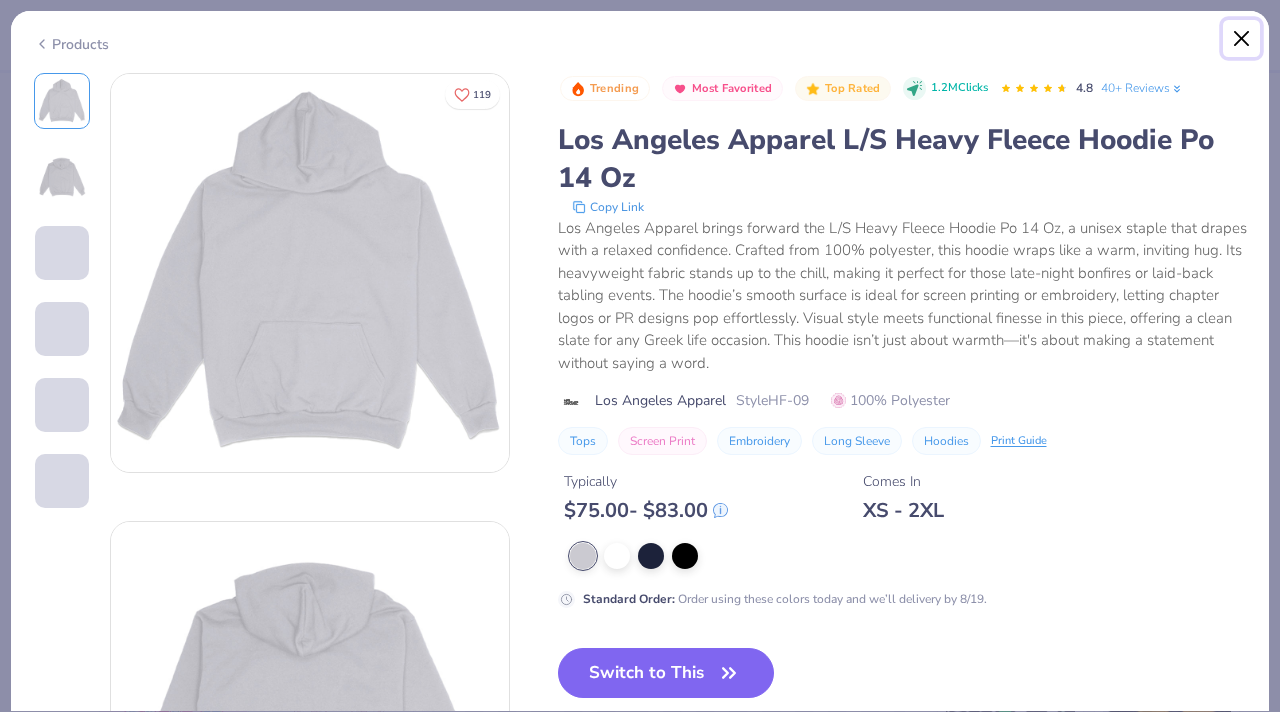 click at bounding box center [1242, 39] 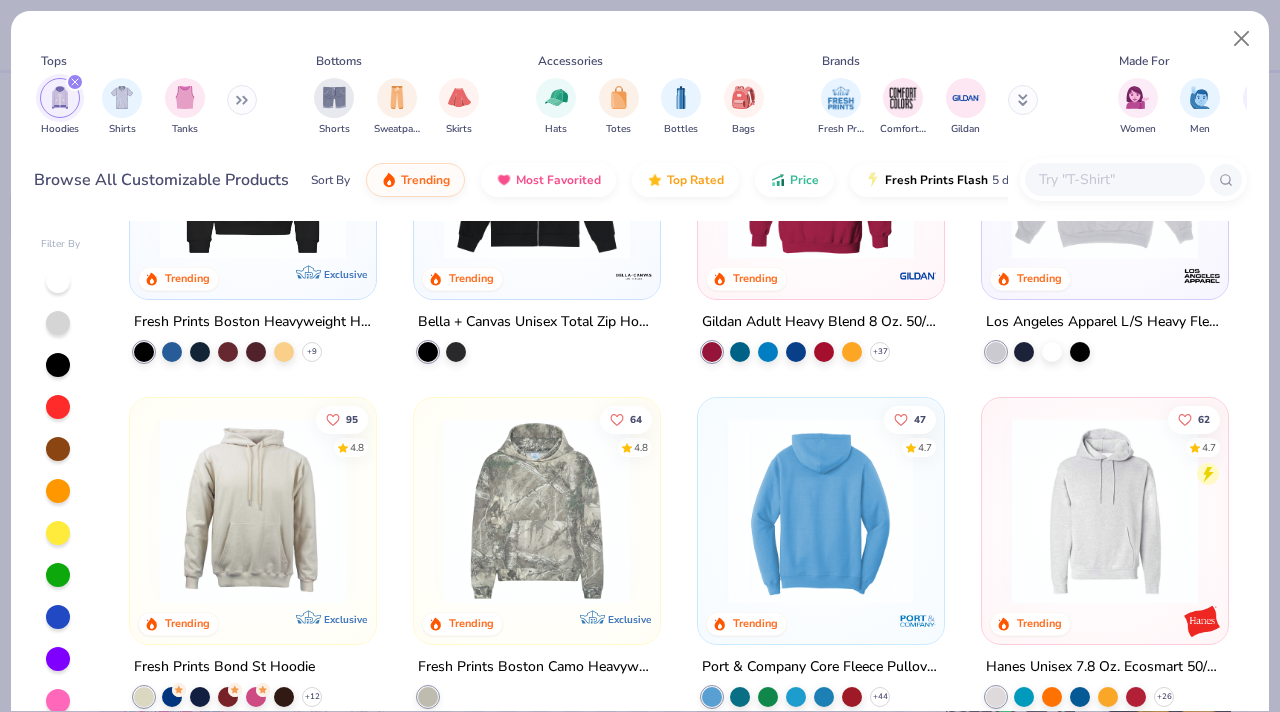 scroll, scrollTop: 0, scrollLeft: 0, axis: both 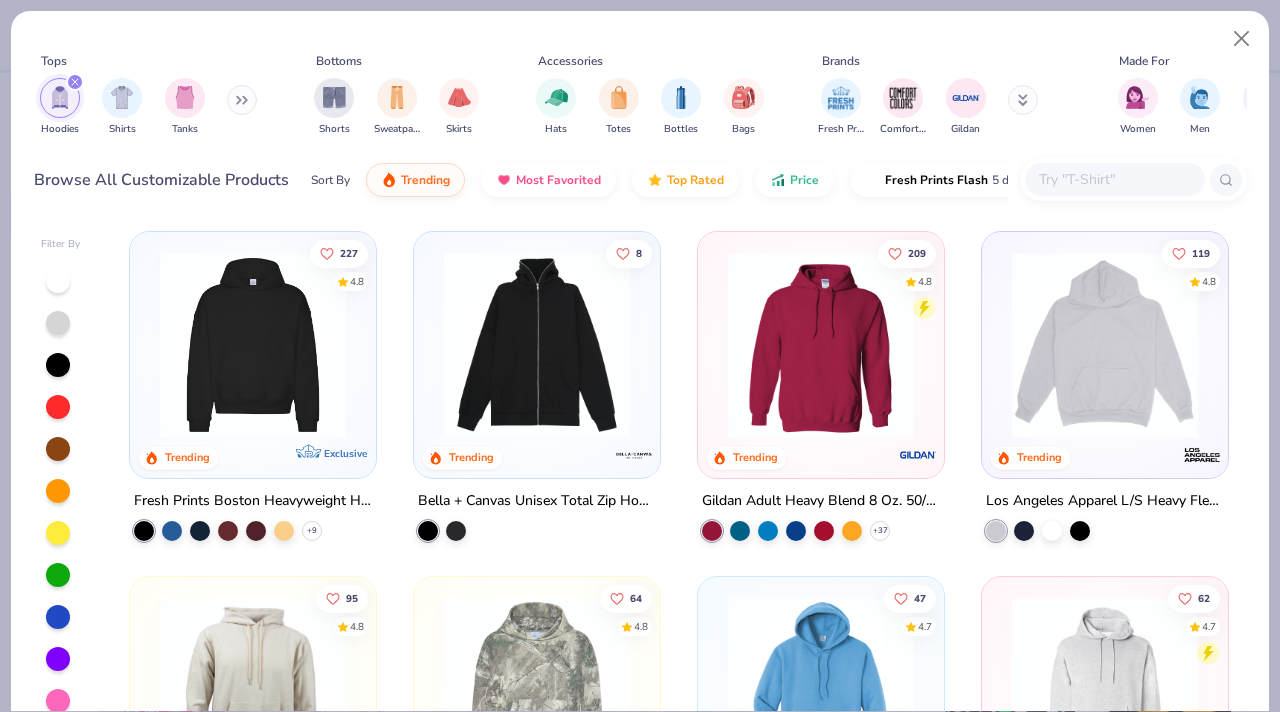 click at bounding box center [821, 345] 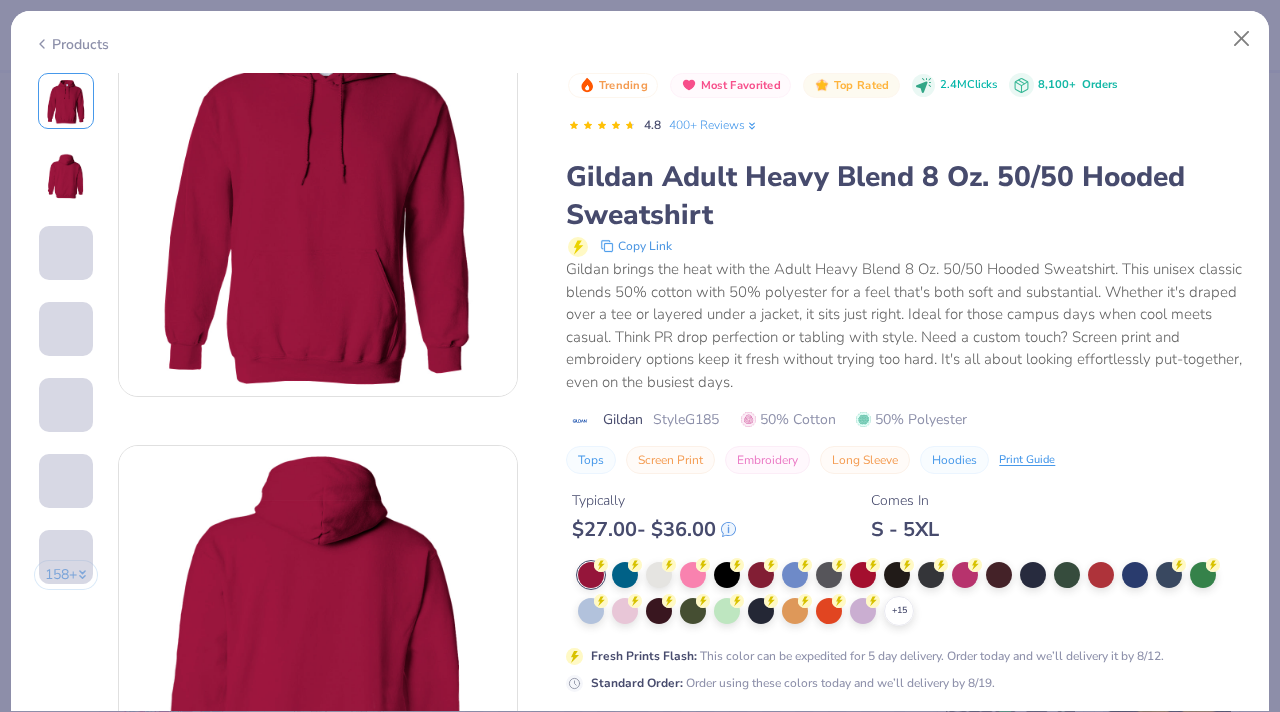 scroll, scrollTop: 79, scrollLeft: 0, axis: vertical 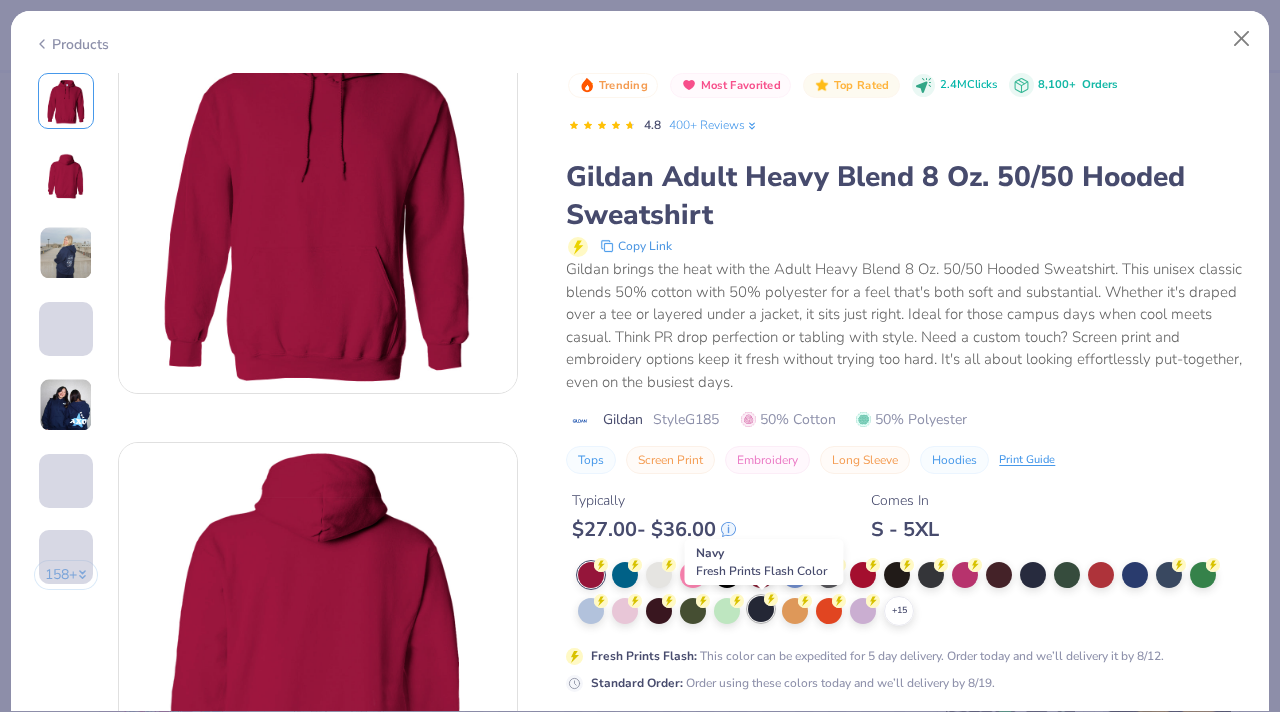 click at bounding box center [761, 609] 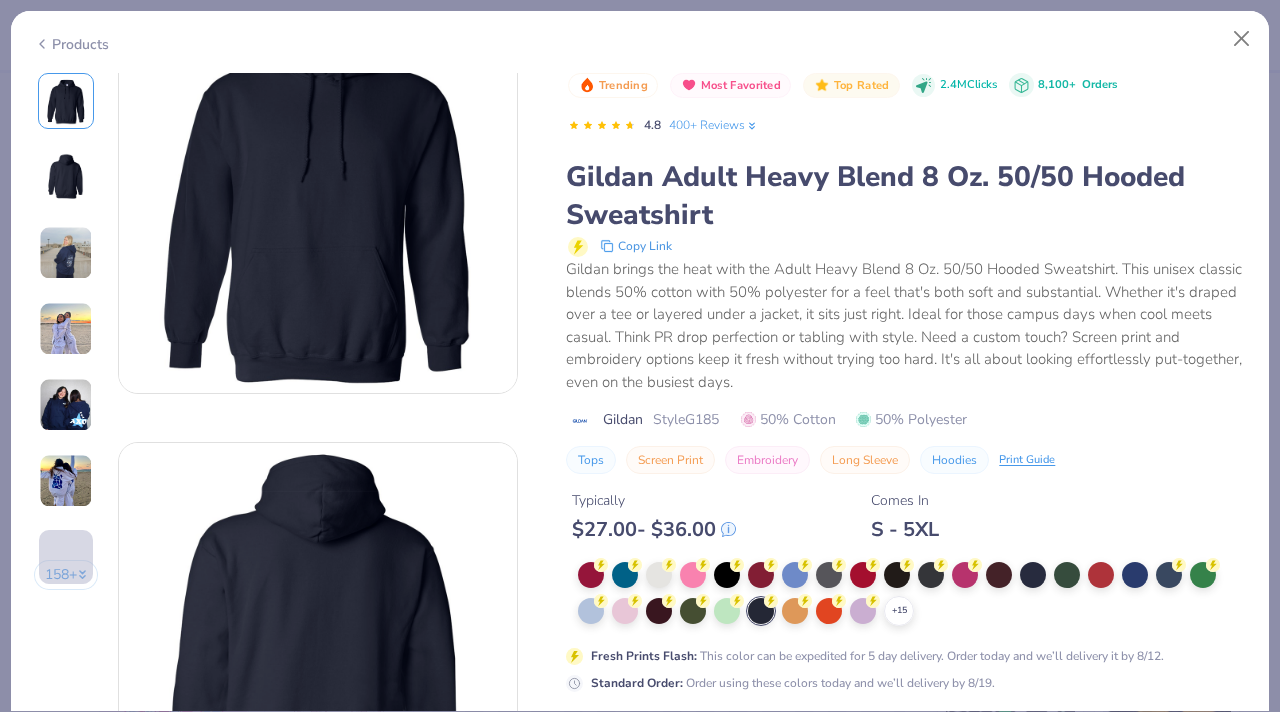 click at bounding box center (66, 405) 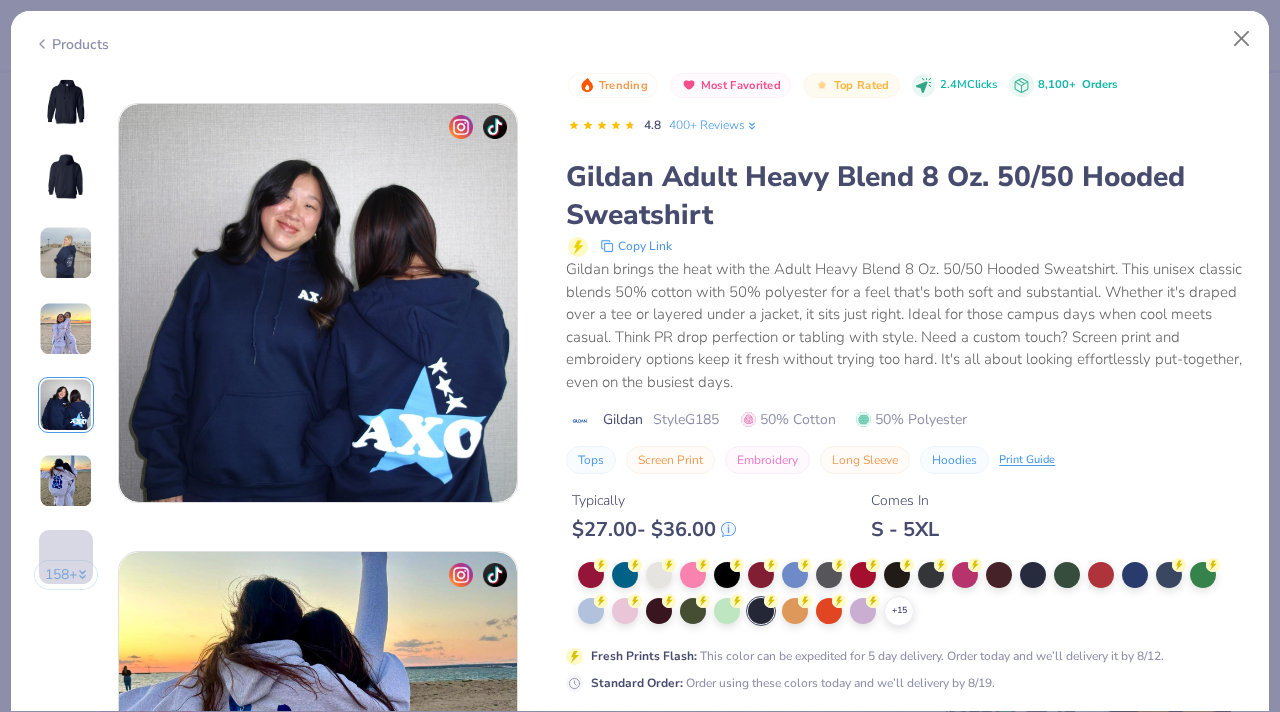 scroll, scrollTop: 1792, scrollLeft: 0, axis: vertical 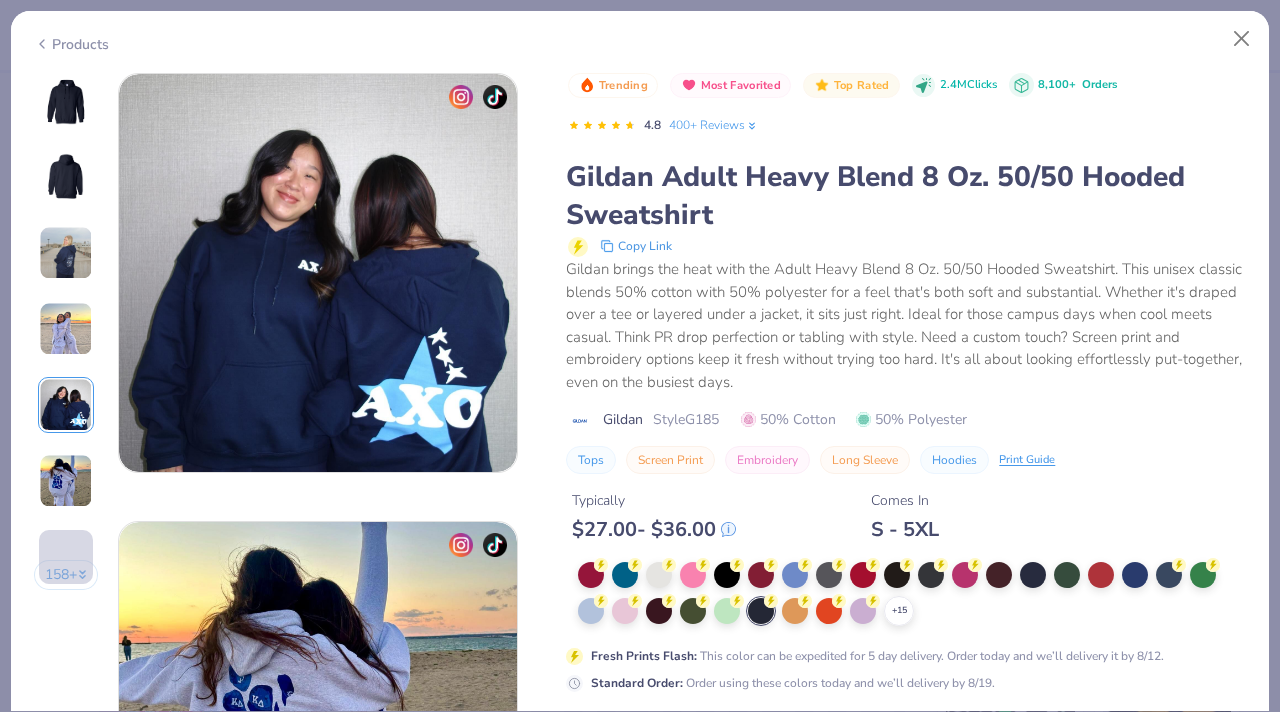 click on "158 +" at bounding box center [66, 339] 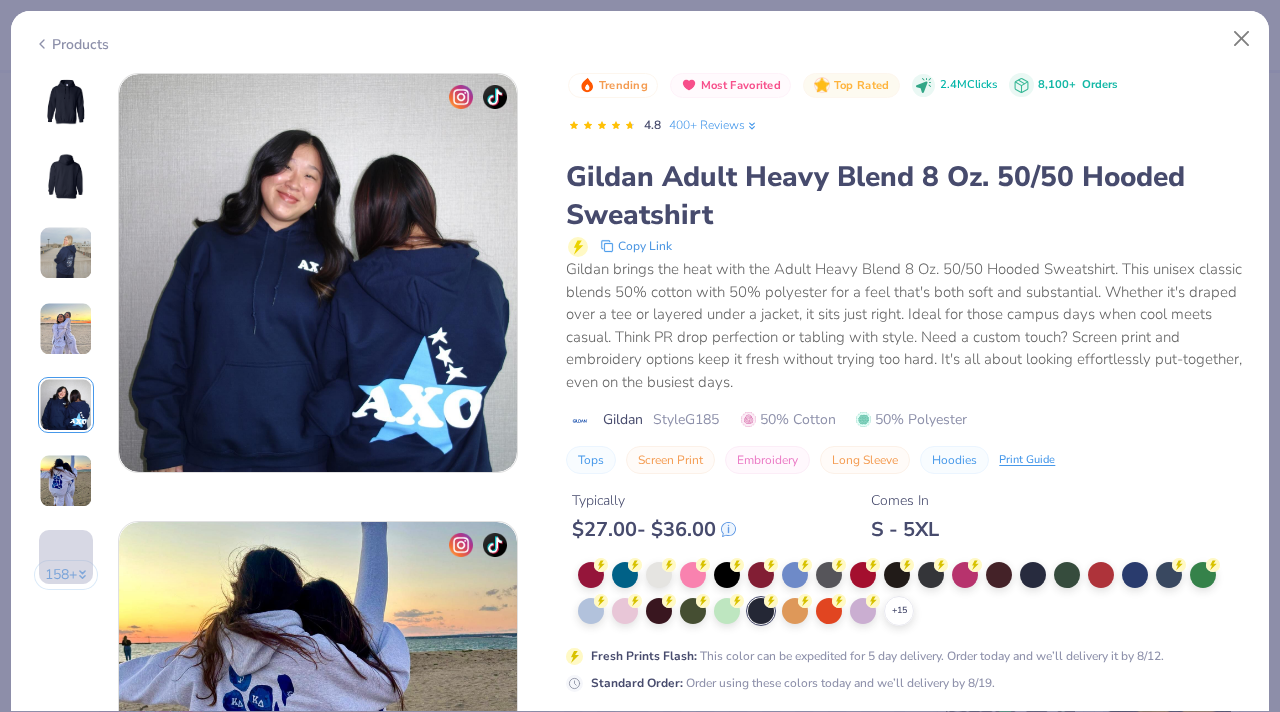 click at bounding box center [66, 481] 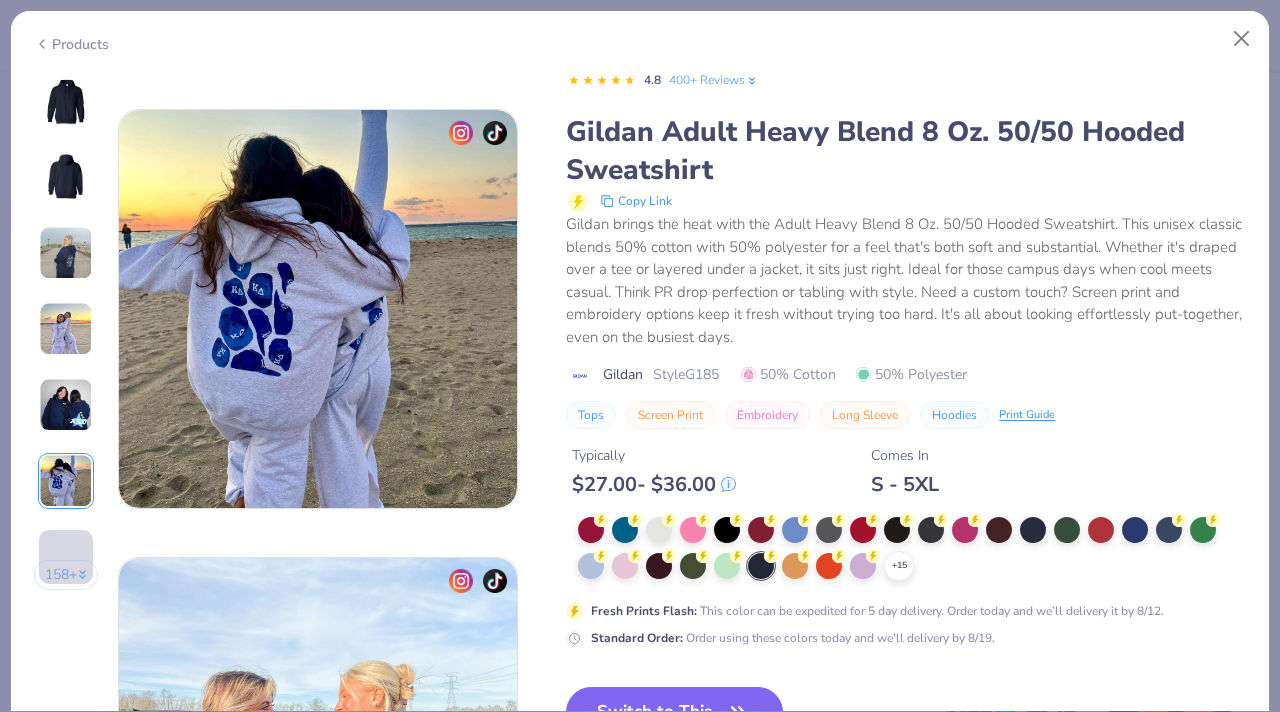 scroll, scrollTop: 2240, scrollLeft: 0, axis: vertical 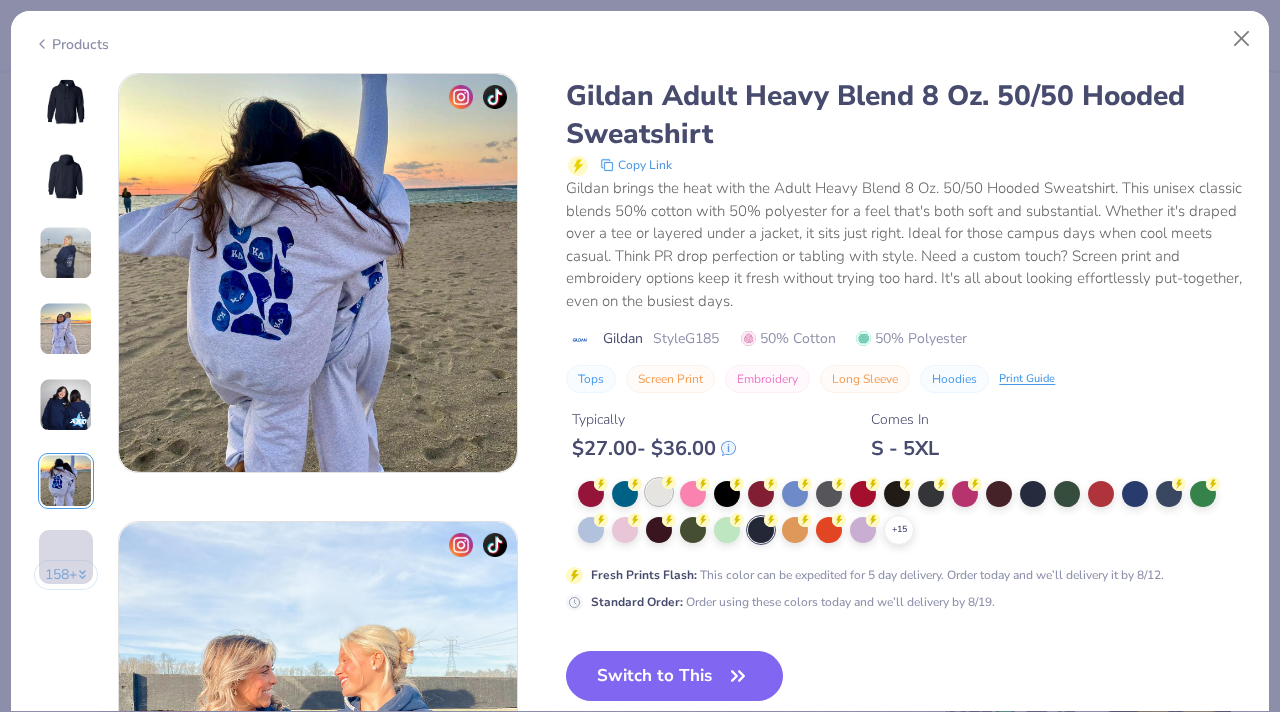 click at bounding box center [659, 492] 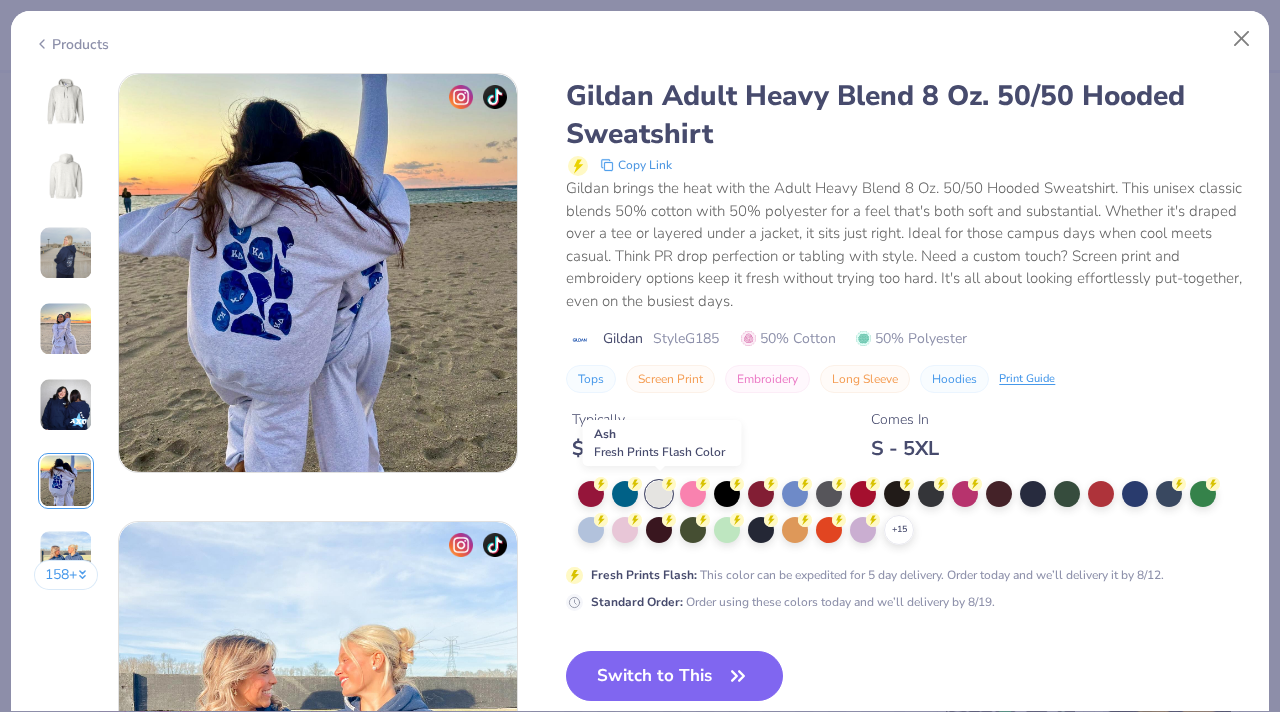 click at bounding box center (659, 494) 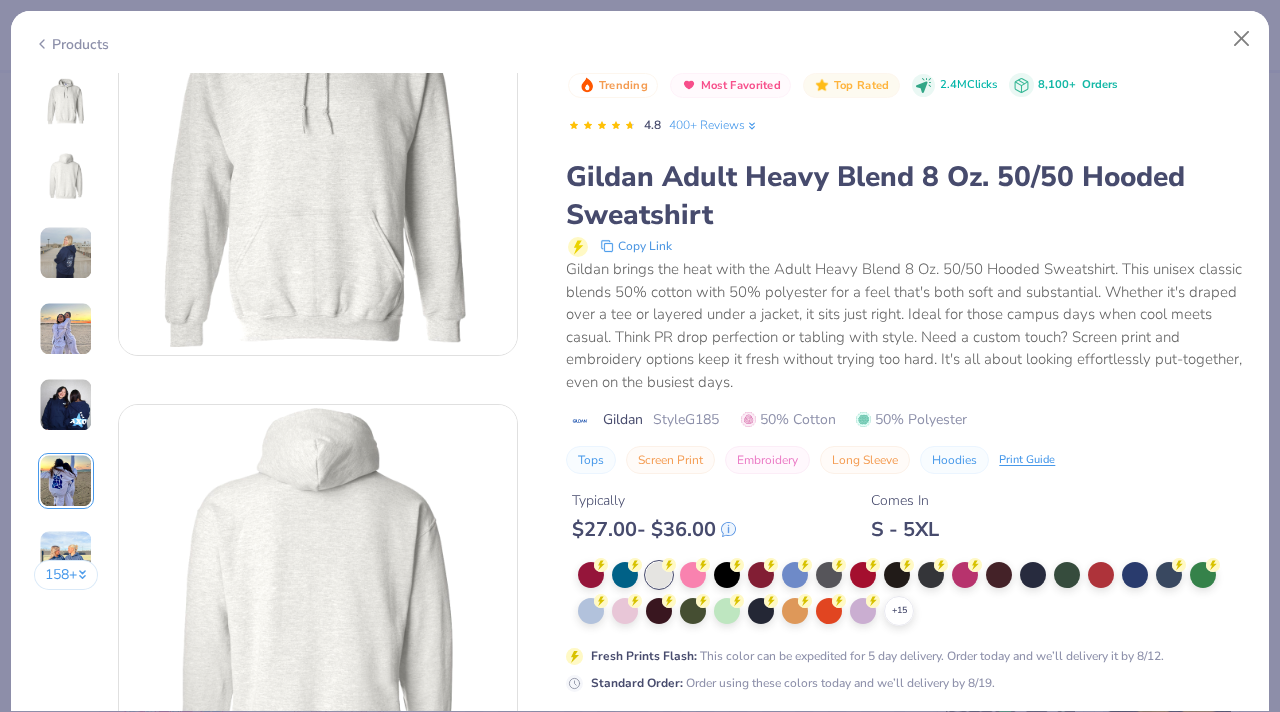 scroll, scrollTop: 119, scrollLeft: 0, axis: vertical 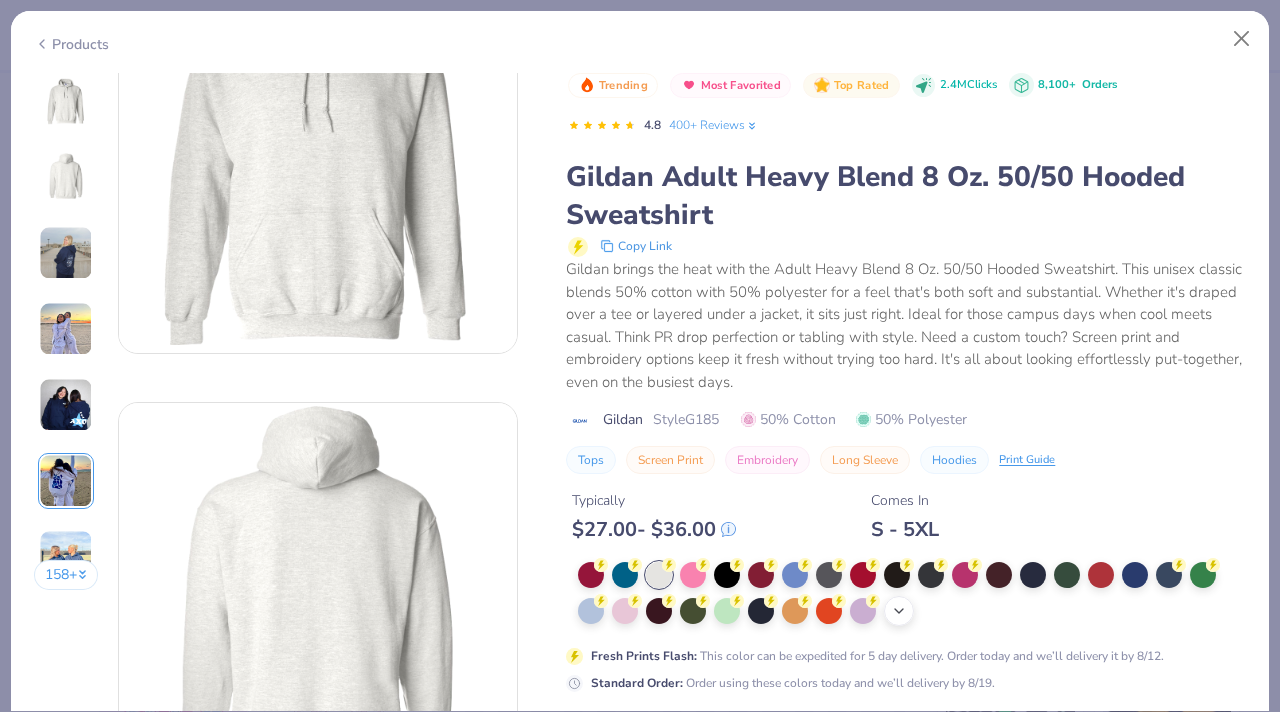 click on "+ 15" at bounding box center (899, 611) 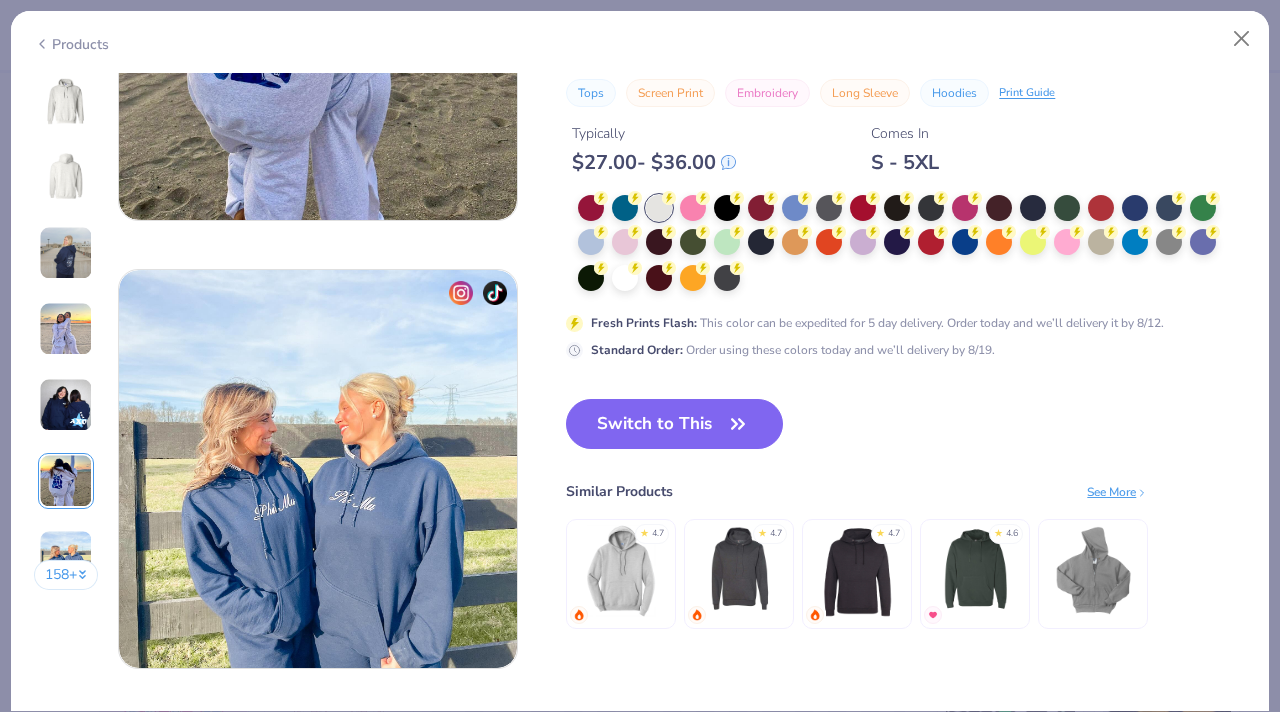 scroll, scrollTop: 2489, scrollLeft: 0, axis: vertical 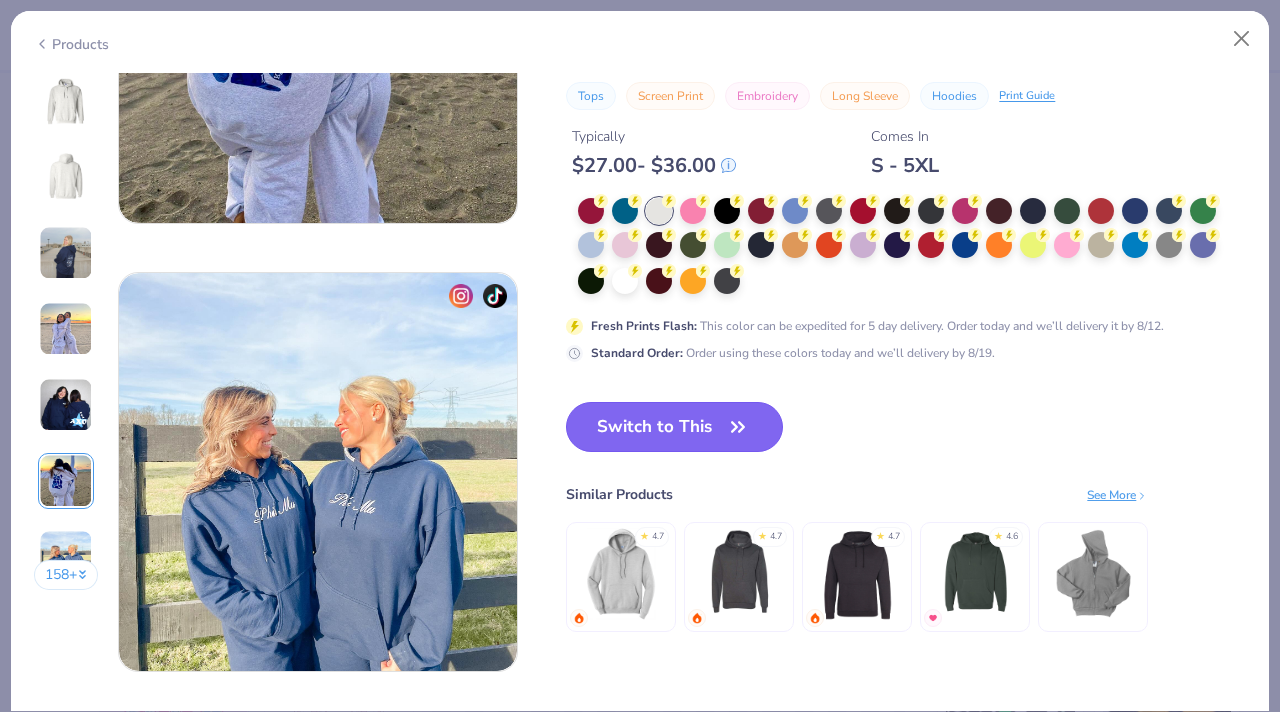 click on "Switch to This" at bounding box center [674, 427] 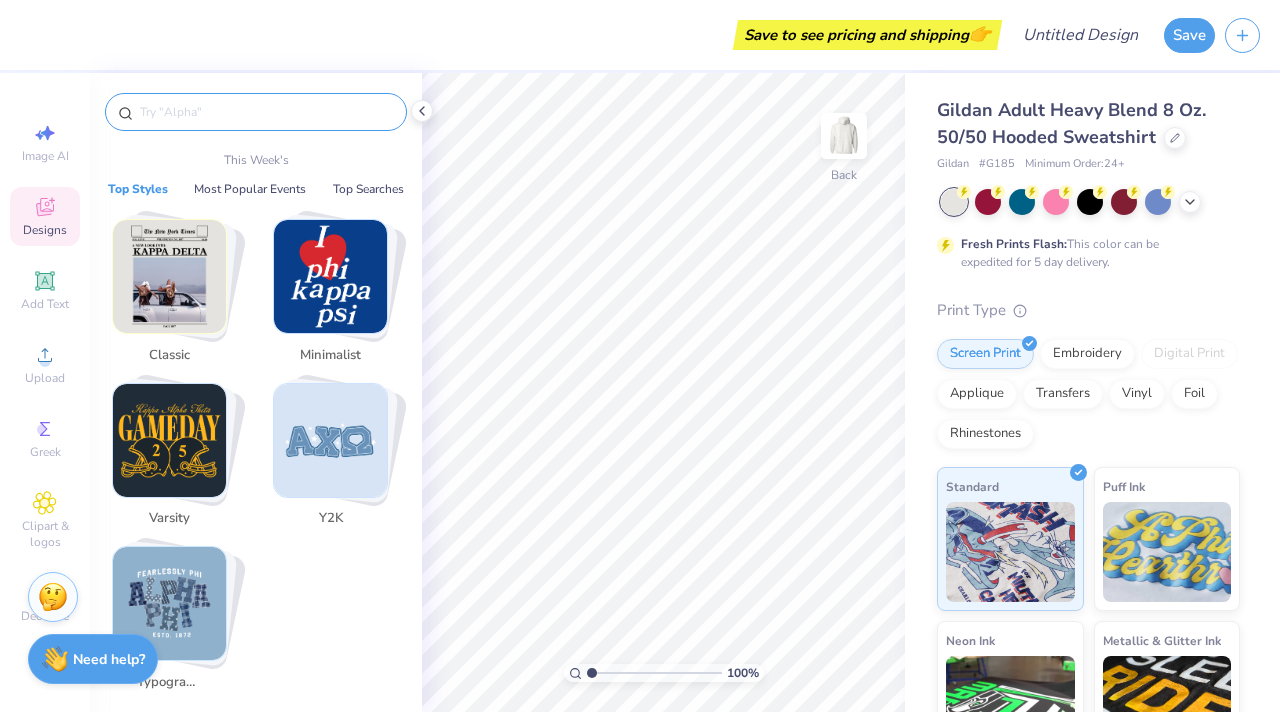 click at bounding box center [266, 112] 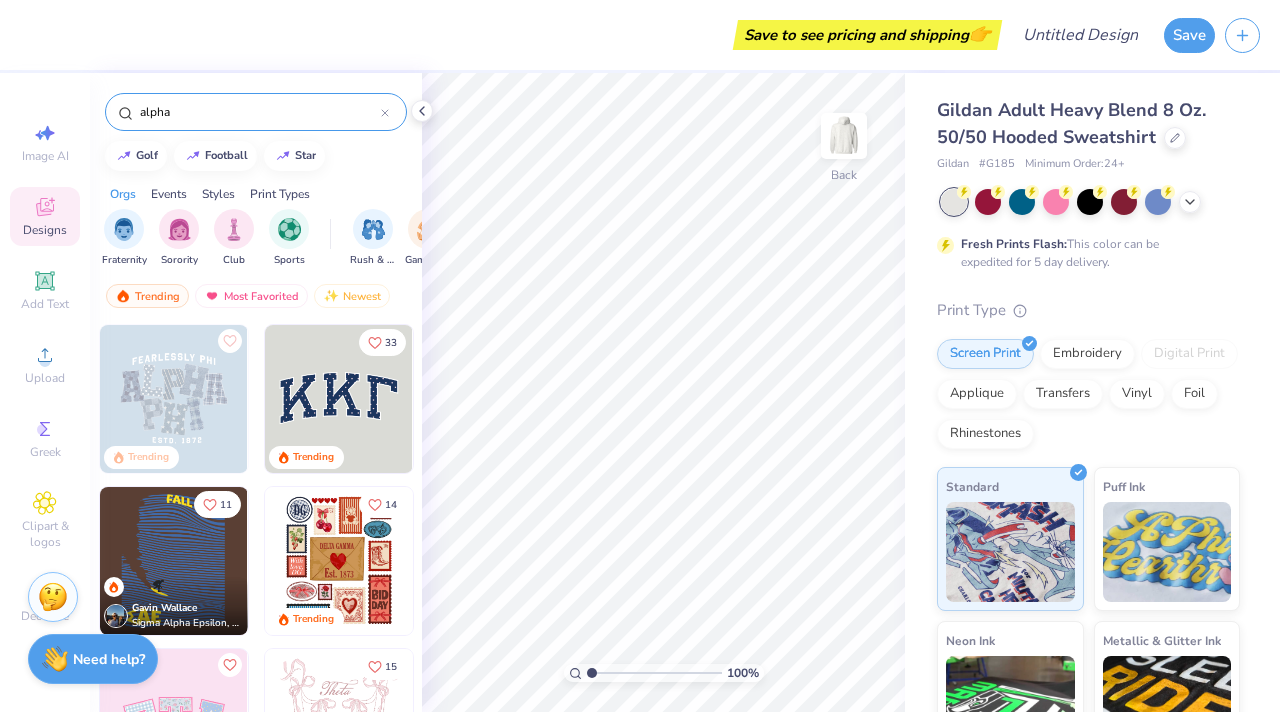 type on "alpha" 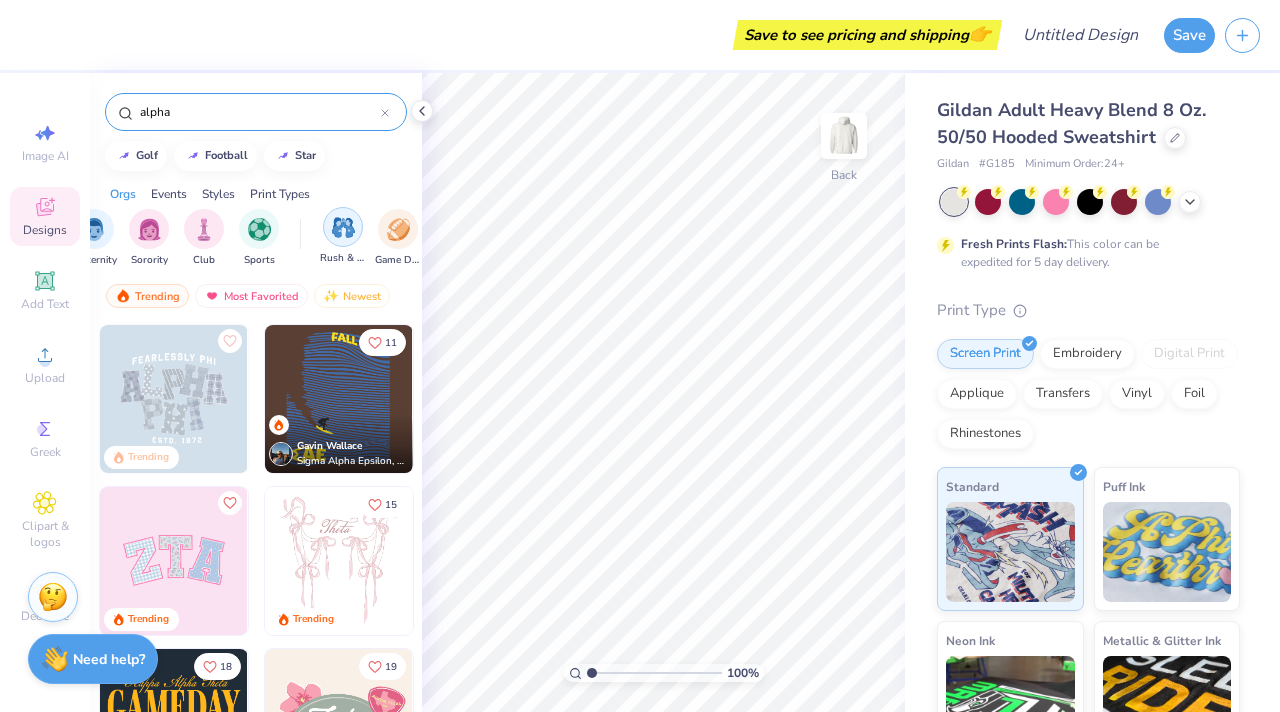 scroll, scrollTop: 0, scrollLeft: 0, axis: both 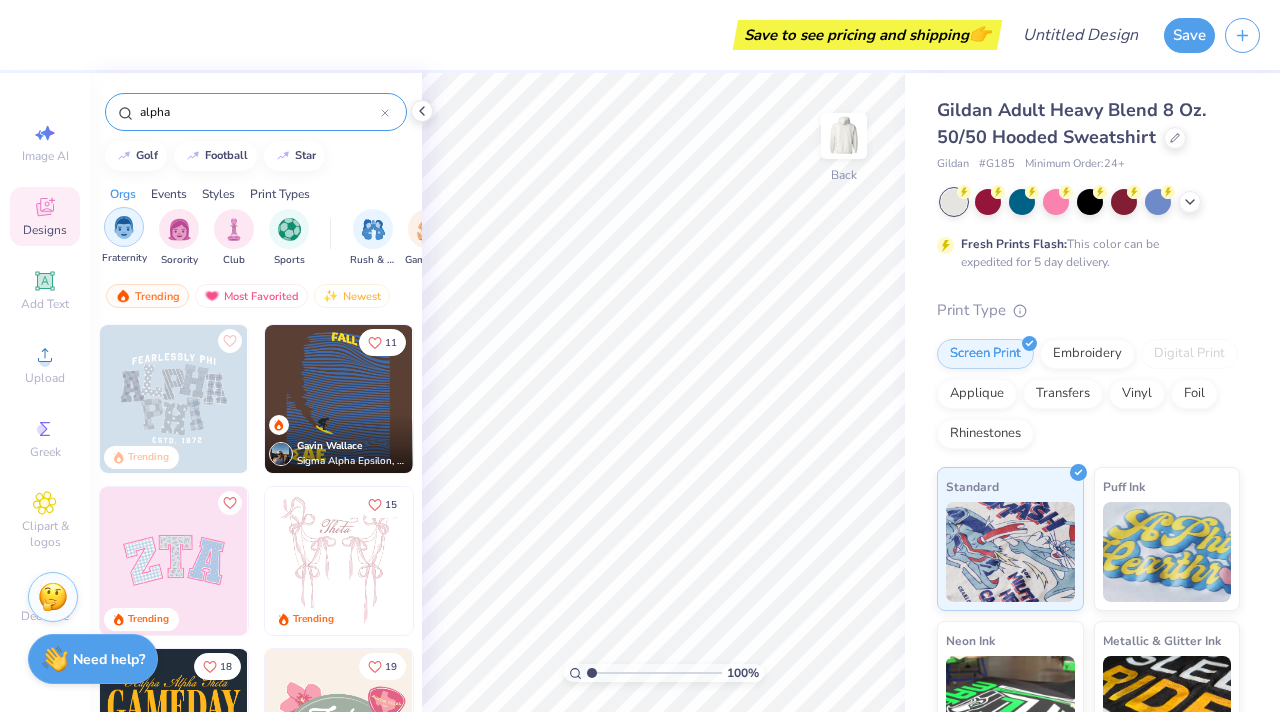 click at bounding box center [124, 227] 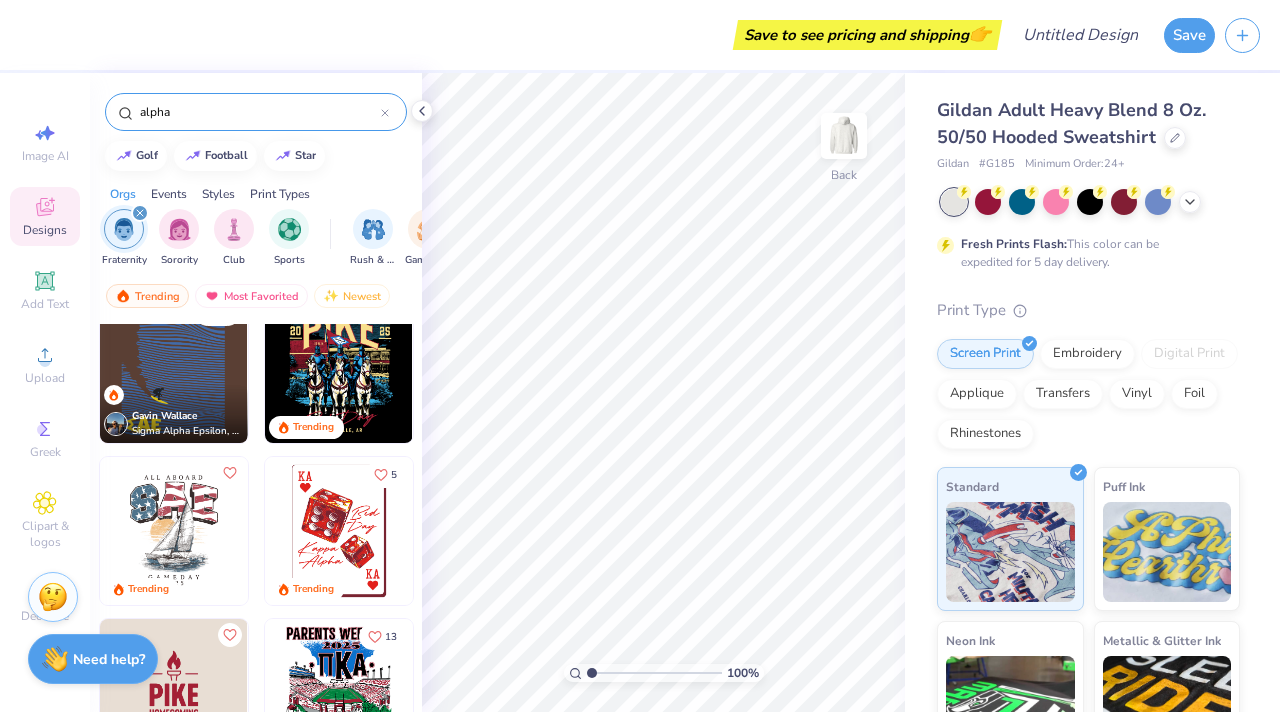 scroll, scrollTop: 0, scrollLeft: 0, axis: both 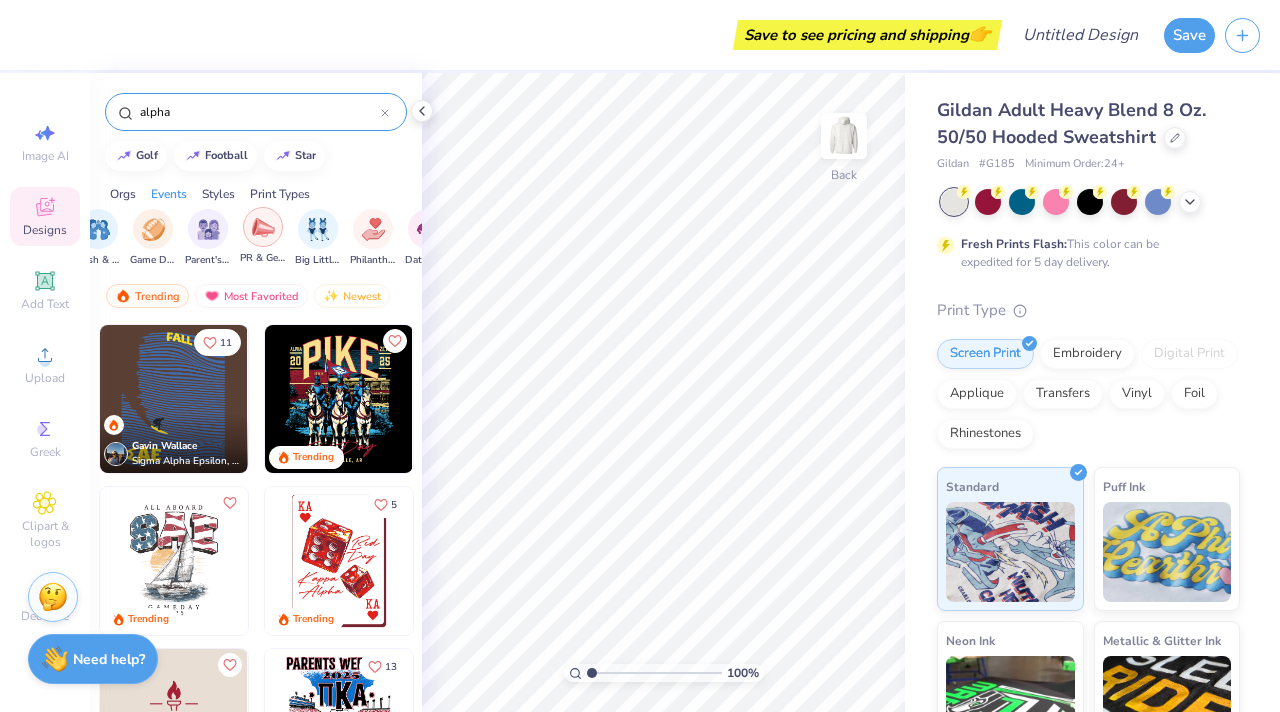 click at bounding box center (263, 227) 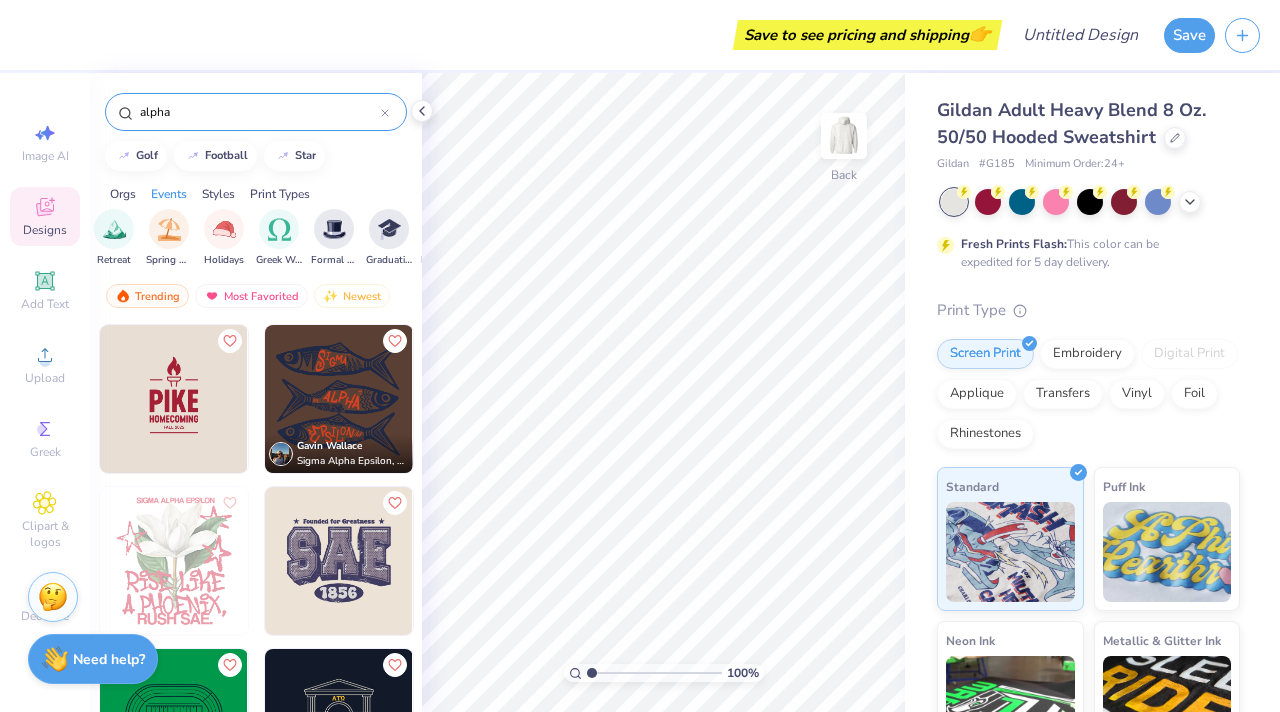 scroll, scrollTop: 0, scrollLeft: 679, axis: horizontal 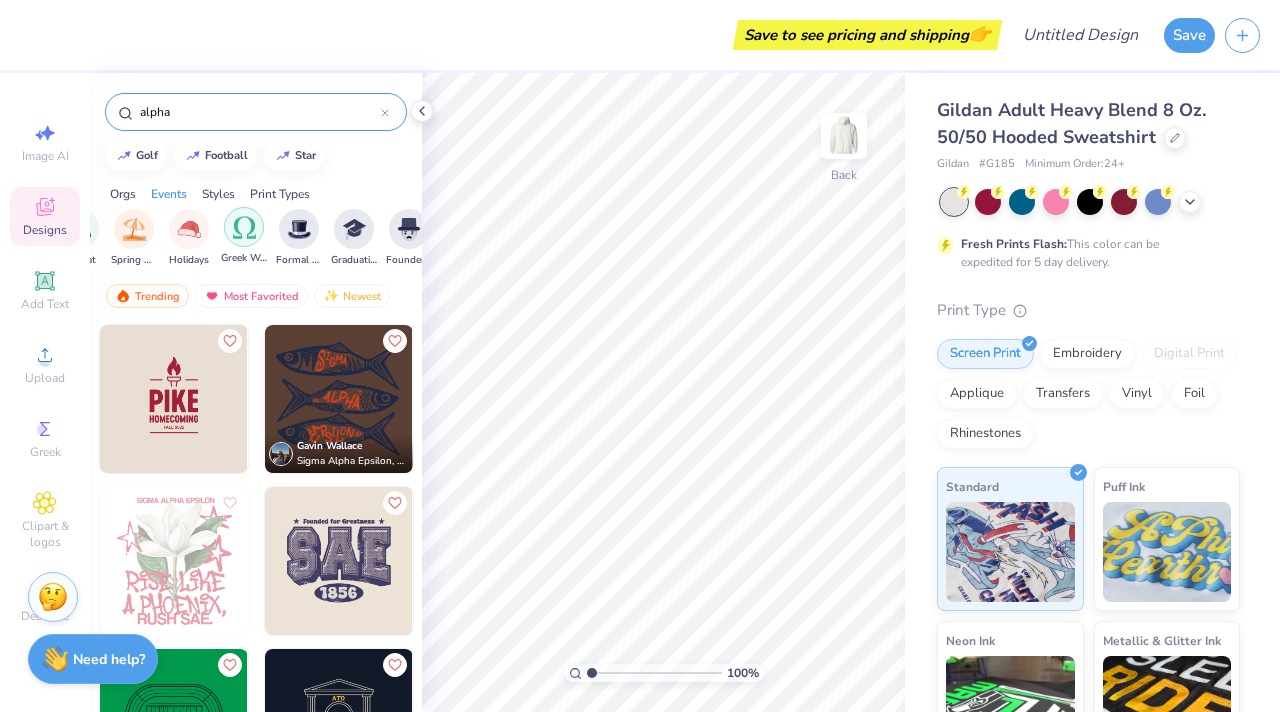 click at bounding box center (244, 227) 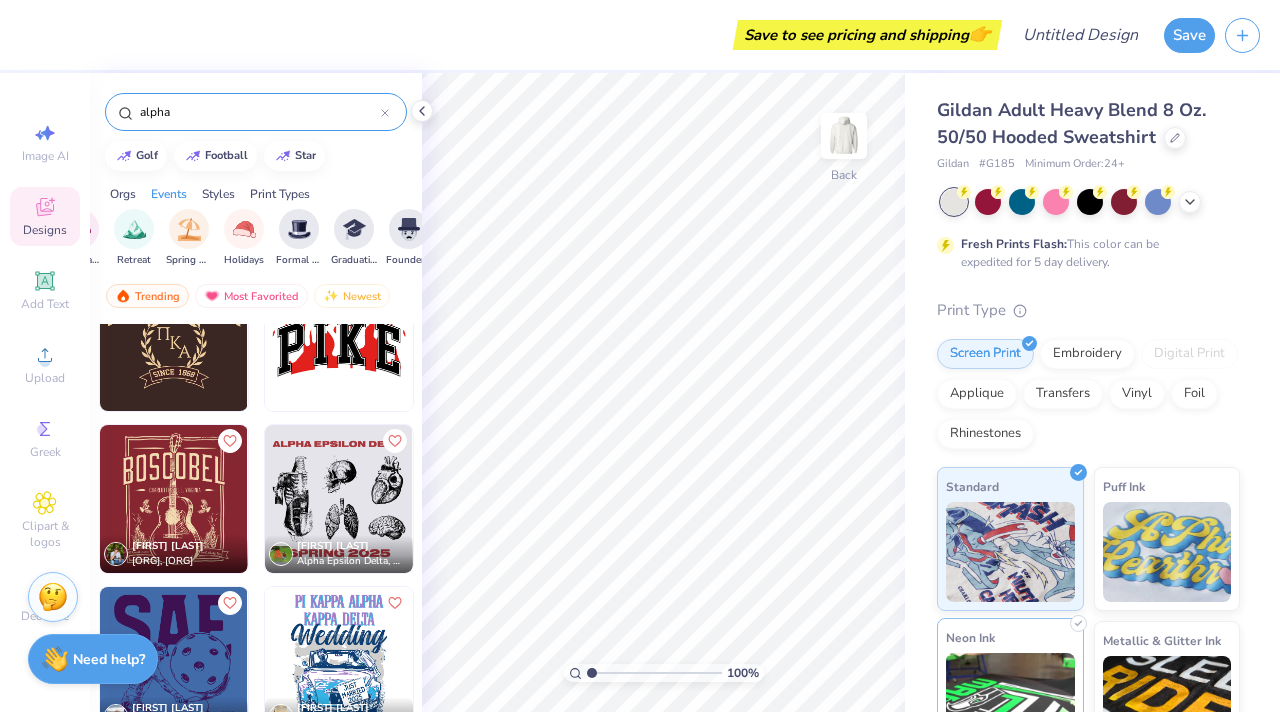 scroll, scrollTop: 3316, scrollLeft: 0, axis: vertical 